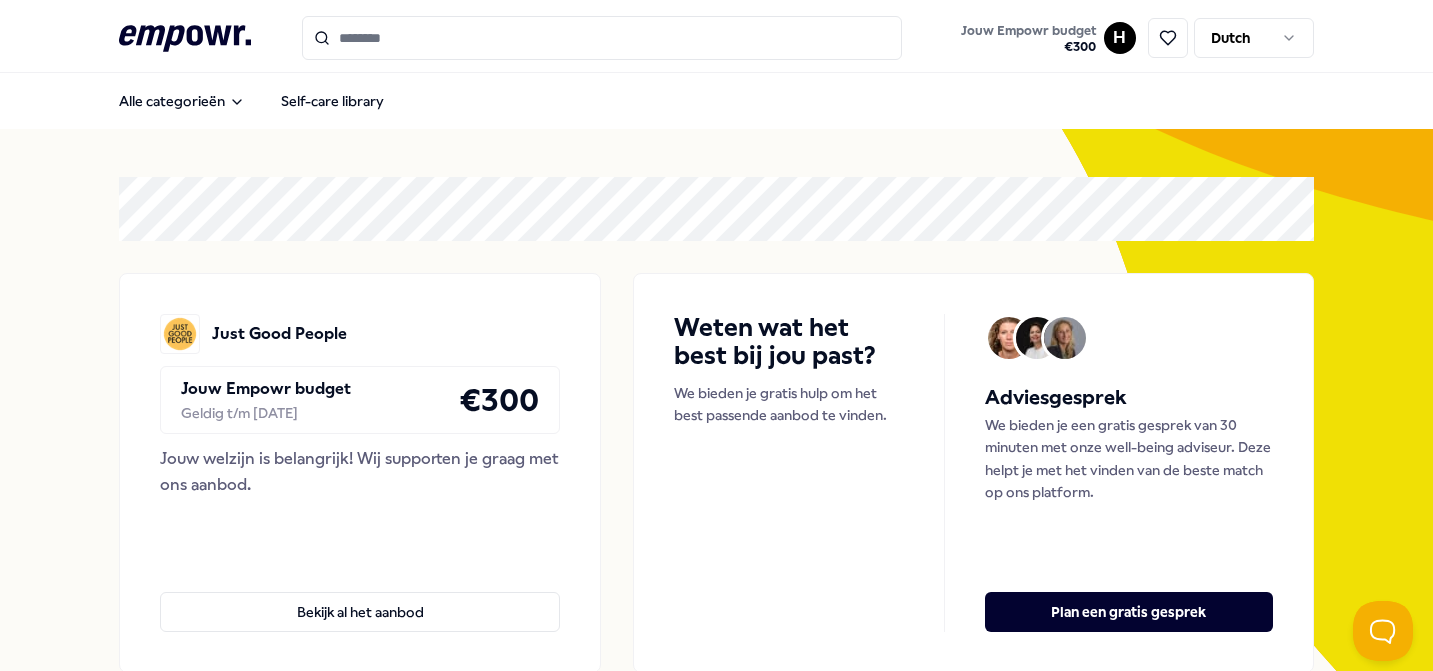 scroll, scrollTop: 0, scrollLeft: 0, axis: both 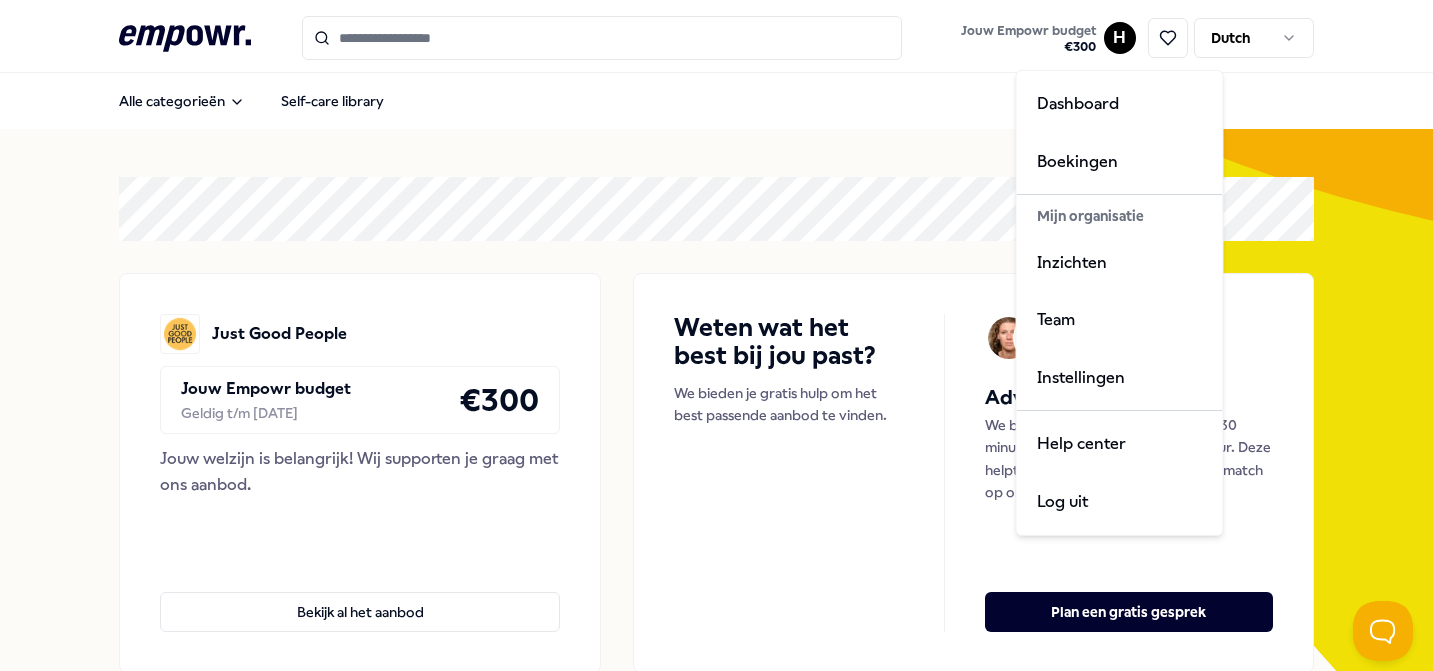 click on ".empowr-logo_svg__cls-1{fill:#03032f} Jouw Empowr budget € 300 H Dutch Alle categorieën   Self-care library Just Good People Jouw Empowr budget Geldig t/m [DATE] € 300 Jouw welzijn is belangrijk! Wij supporten je graag met ons aanbod. Bekijk al het aanbod Weten wat het best bij jou past? We bieden je gratis hulp om het best passende aanbod te vinden. Adviesgesprek We bieden je een gratis gesprek van 30 minuten met onze well-being adviseur. Deze helpt je met het vinden van de beste match op ons platform. Plan een gratis gesprek Categorieën Coaching Psychologen Adem Slaap Mindfulness & Meditatie Ontspanning Training & Workshops Voeding & Levensstijl Beweging Financieel Boeken Team & Organisatie Managers Coaching Psychologen Adem Slaap Mindfulness & Meditatie Ontspanning Training & Workshops Voeding & Levensstijl Beweging Financieel Boeken Team & Organisatie Managers Verlanglijst Coaching Regio  Zuid  NL    Diëtiek & Voedingscoaching [PERSON_NAME], Nederlands Vanaf  € 110,-   + 1" at bounding box center [716, 335] 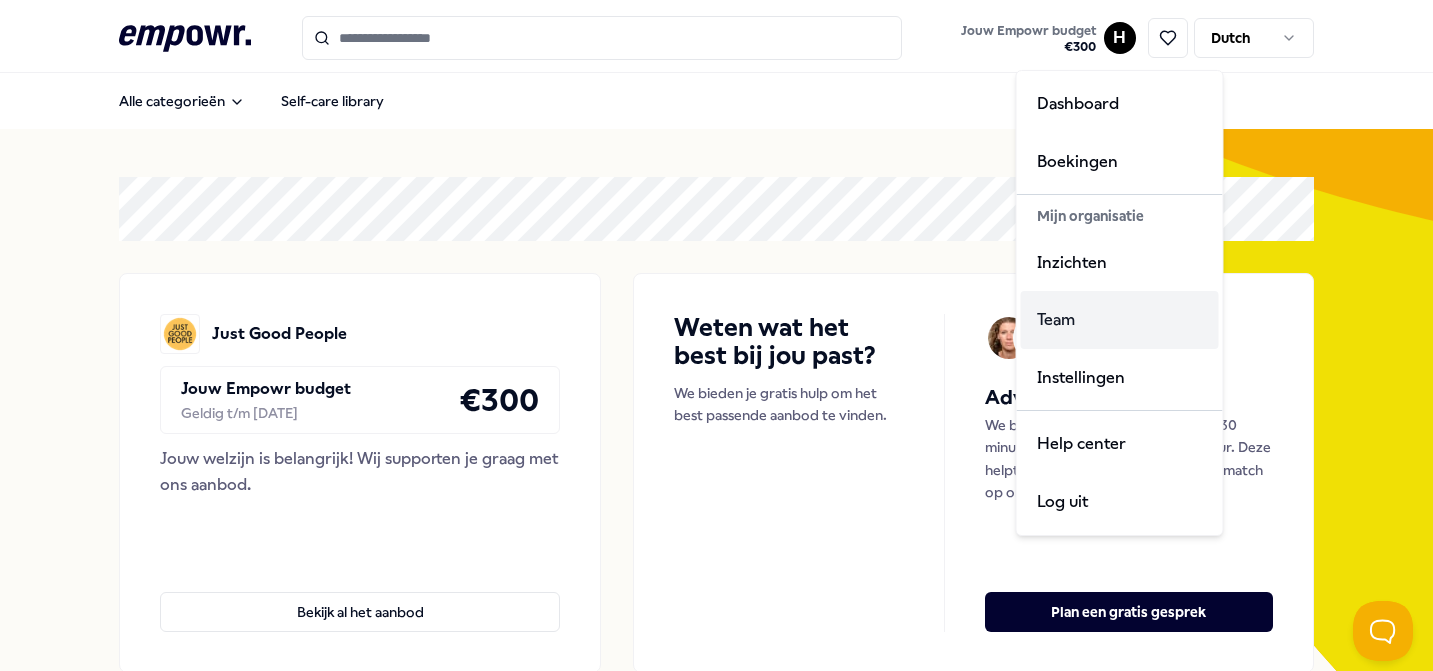 click on "Team" at bounding box center [1120, 320] 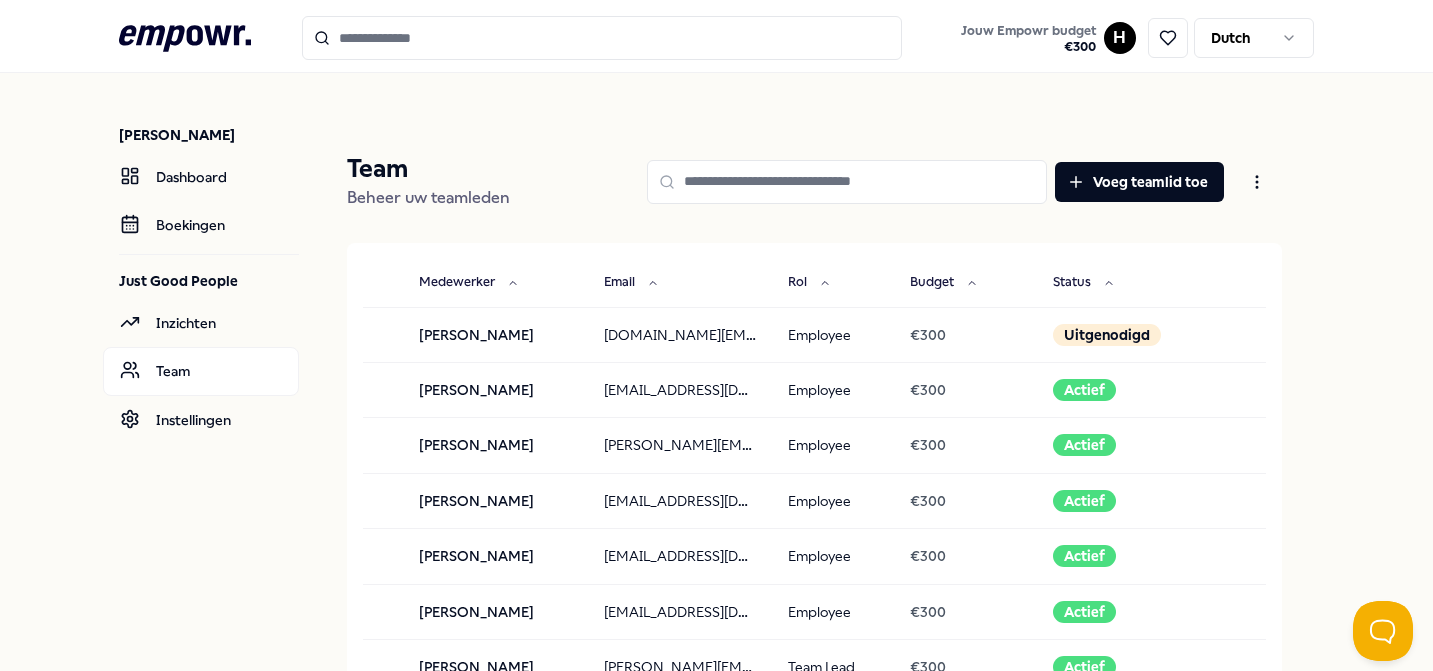 click at bounding box center (847, 182) 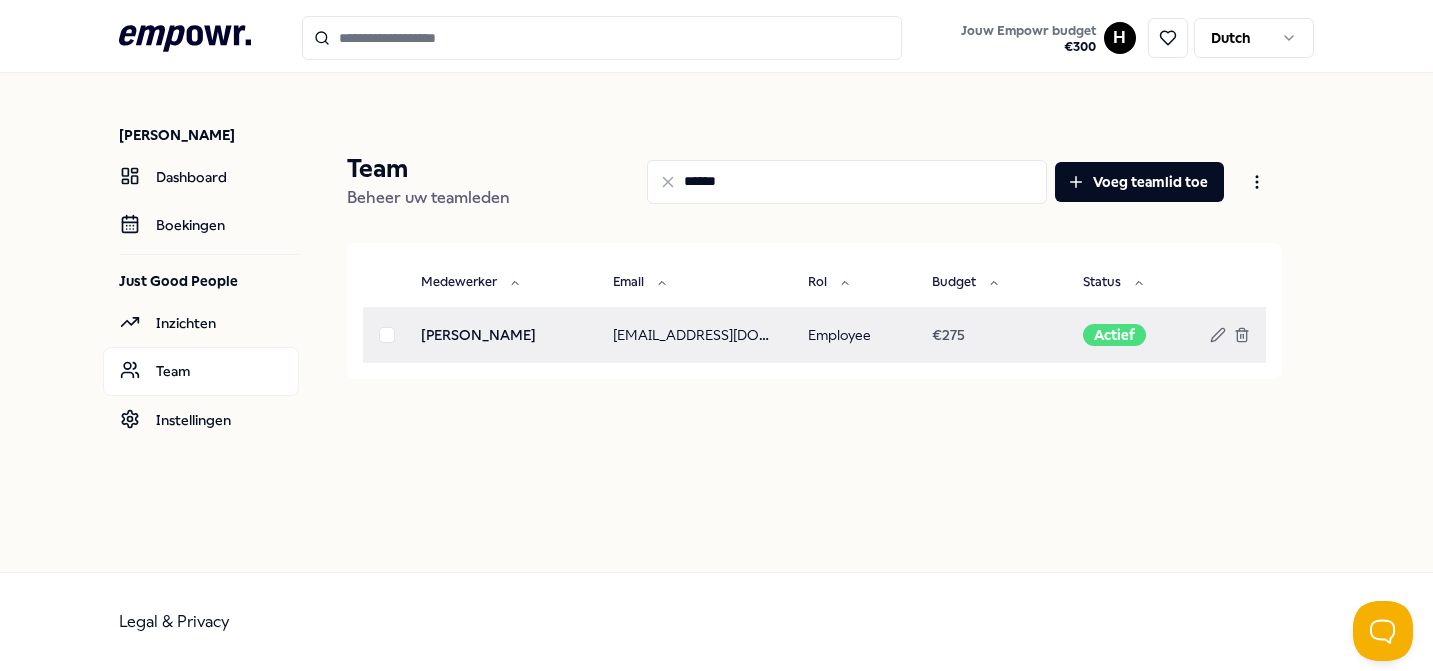 click at bounding box center (387, 335) 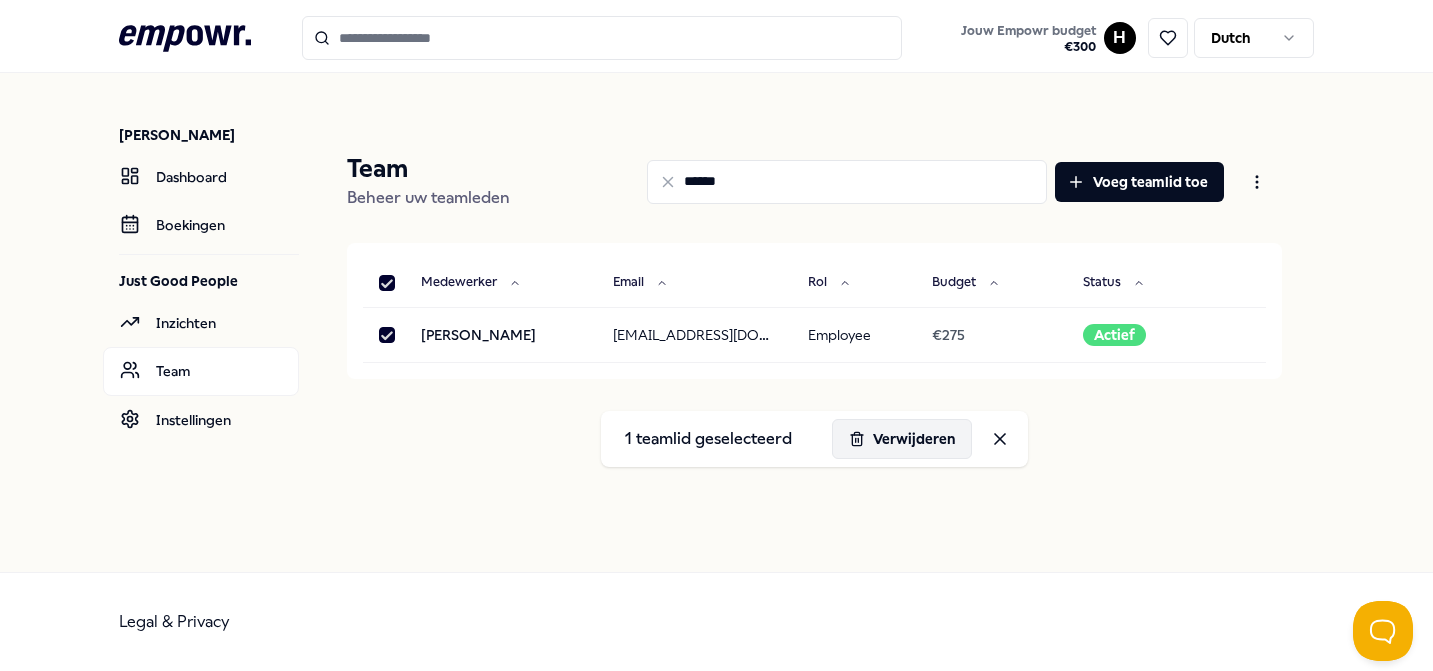 click on "Verwijderen" at bounding box center (902, 439) 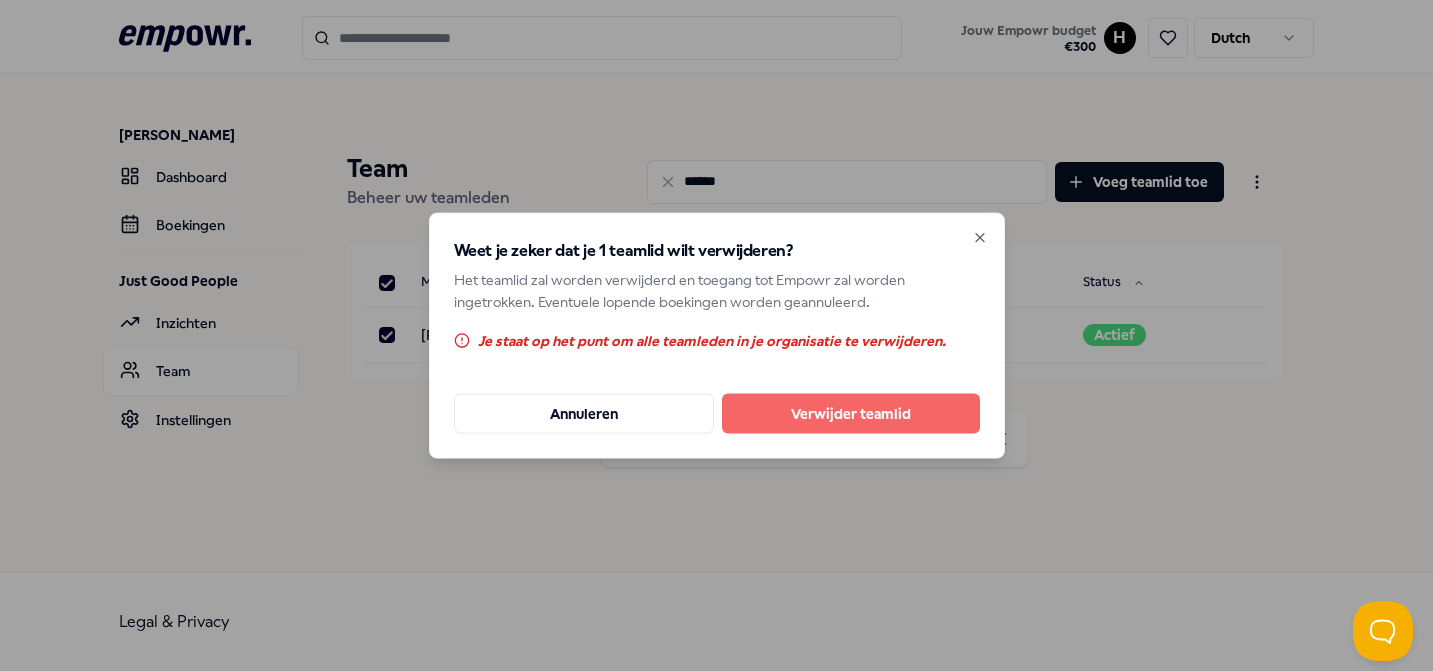 click on "Verwijder teamlid" at bounding box center [851, 414] 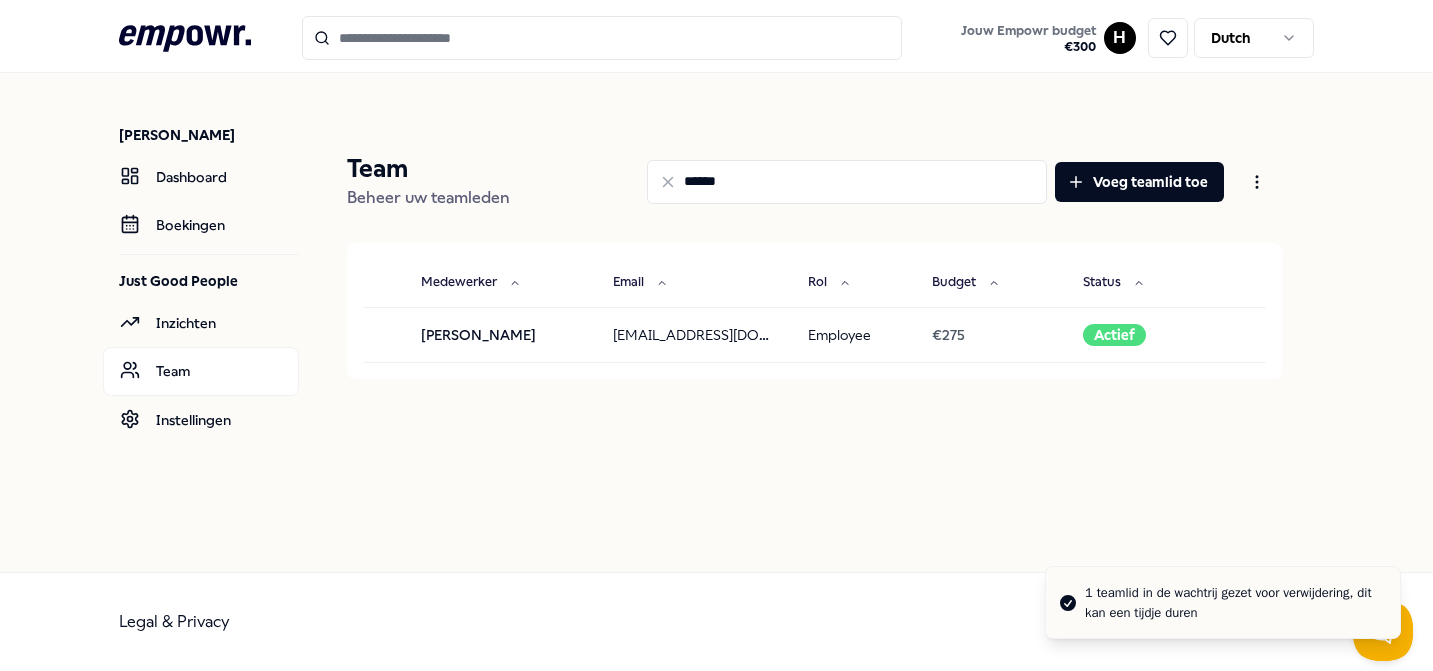 click on "******" at bounding box center [847, 182] 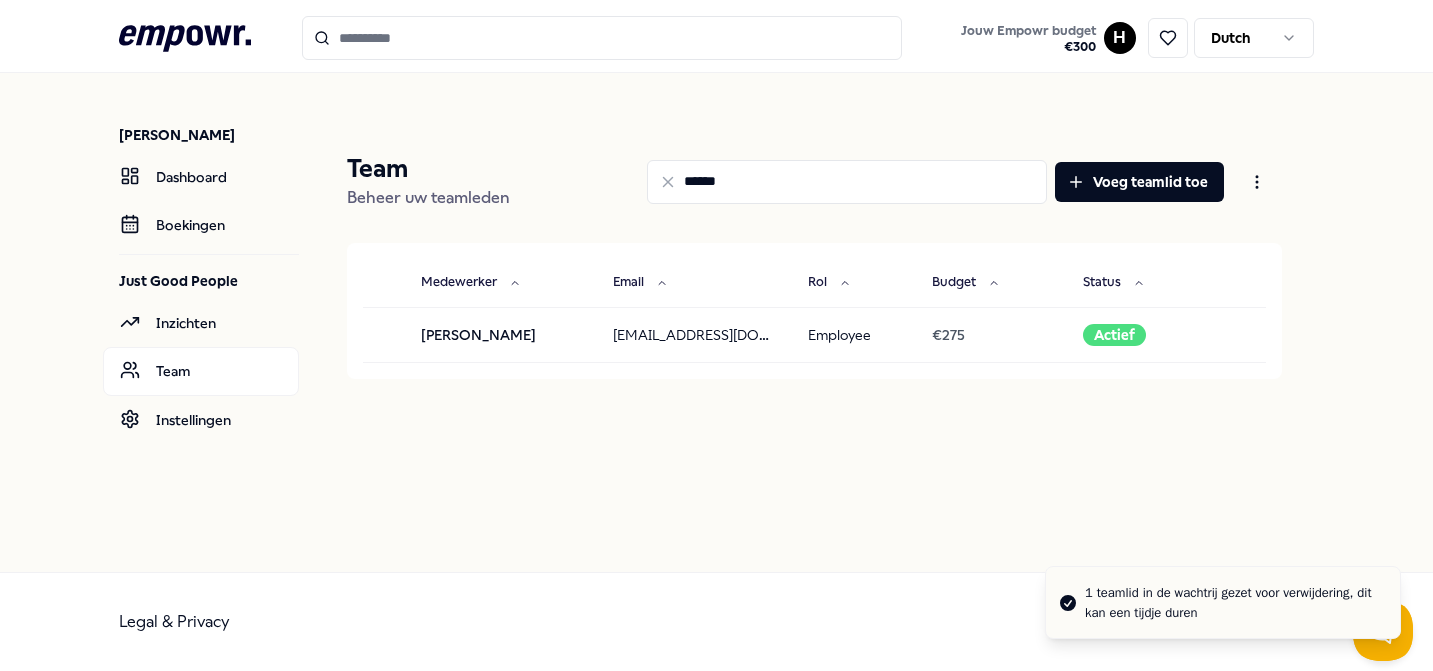 click on "******" at bounding box center [847, 182] 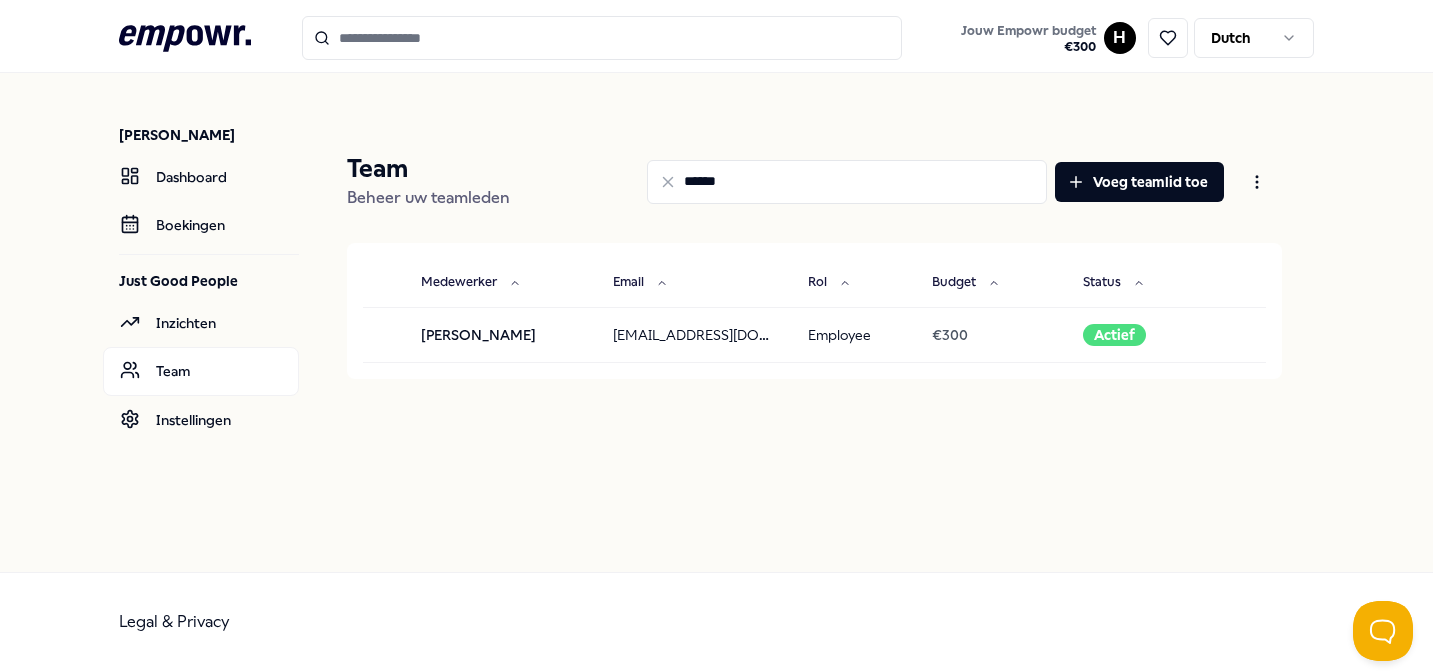click on "******" at bounding box center (847, 182) 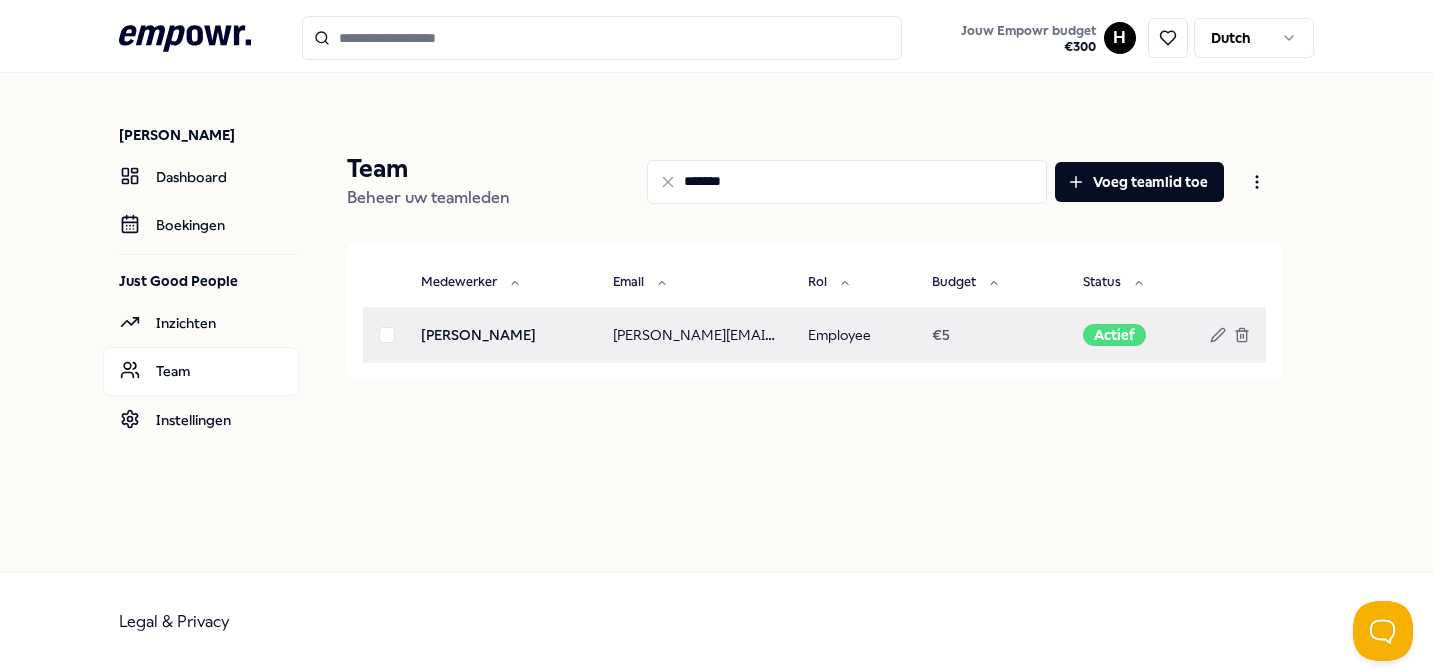 click at bounding box center (387, 335) 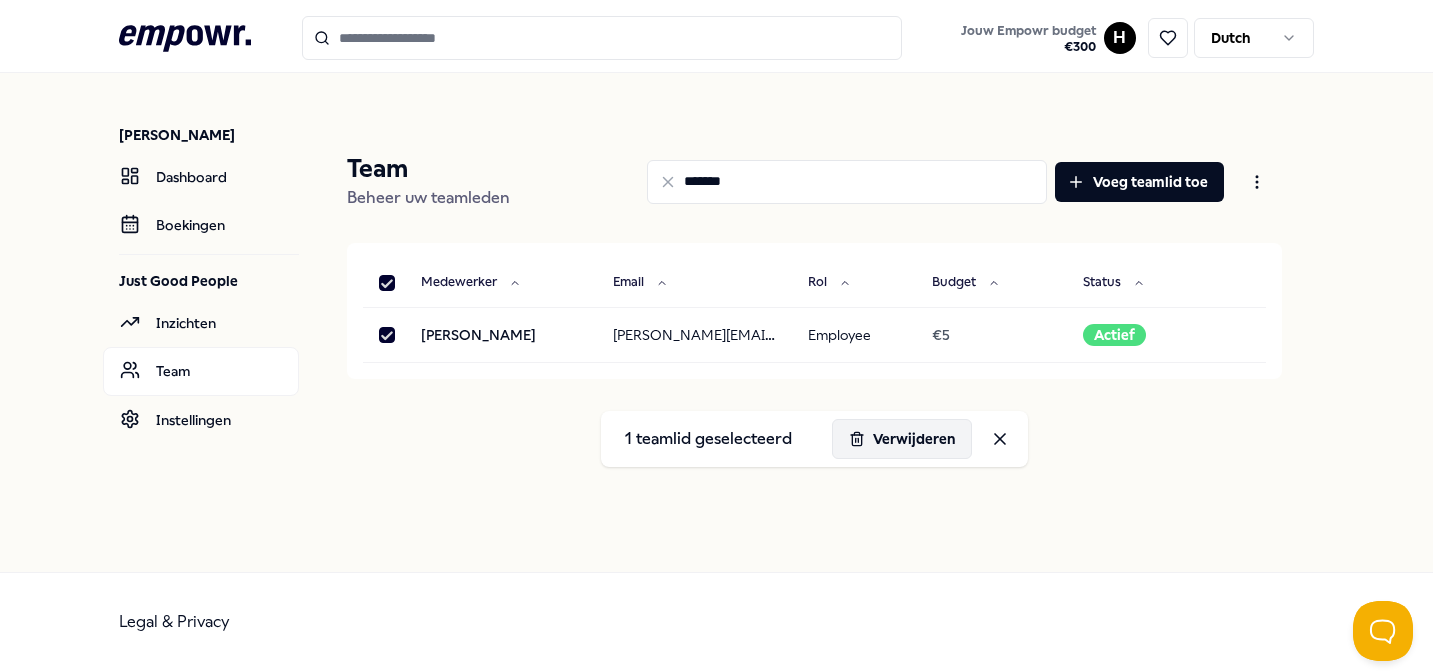 click on "Verwijderen" at bounding box center [902, 439] 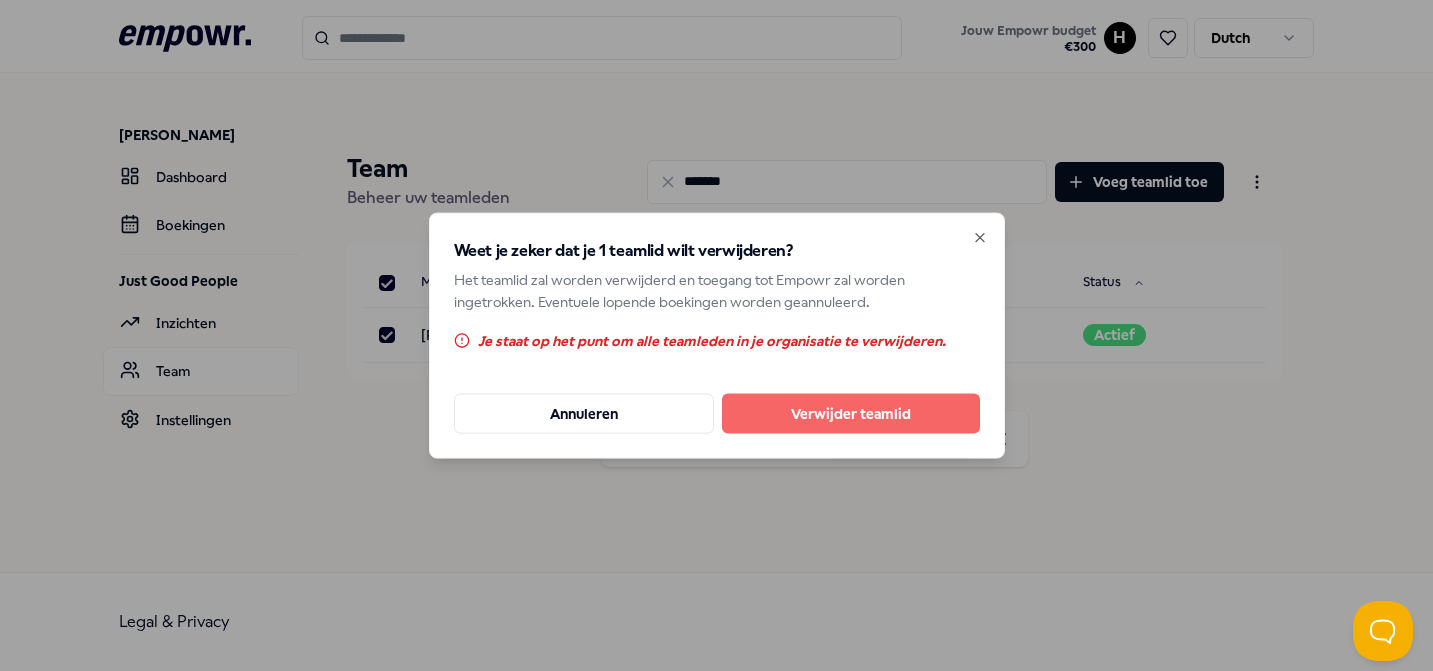 click on "Verwijder teamlid" at bounding box center (851, 414) 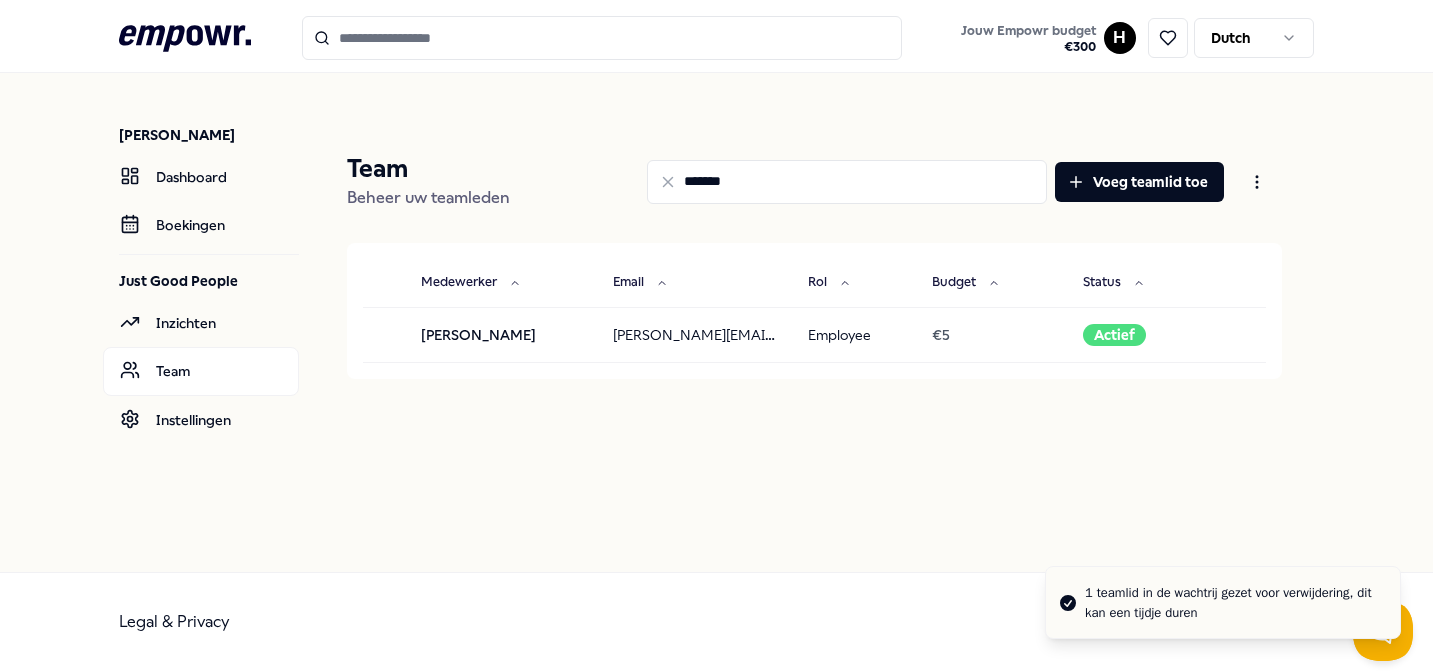 click on "*******" at bounding box center (847, 182) 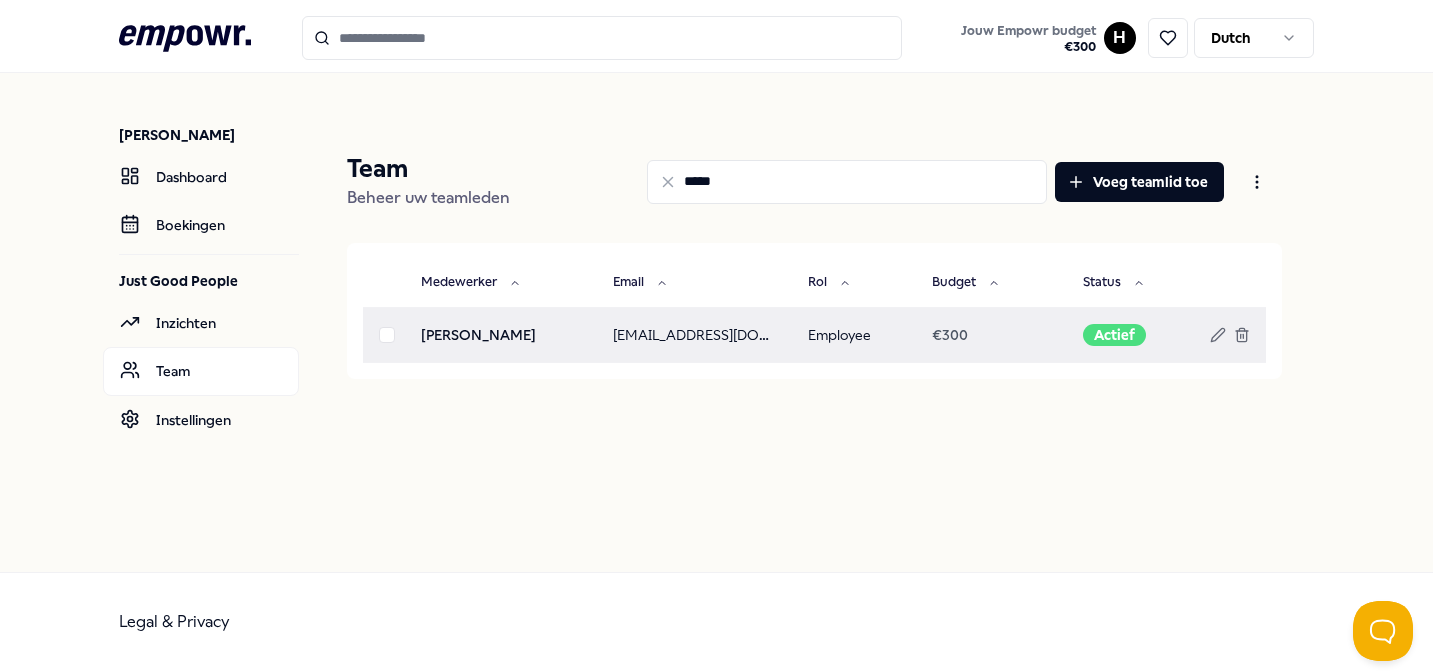click at bounding box center [387, 335] 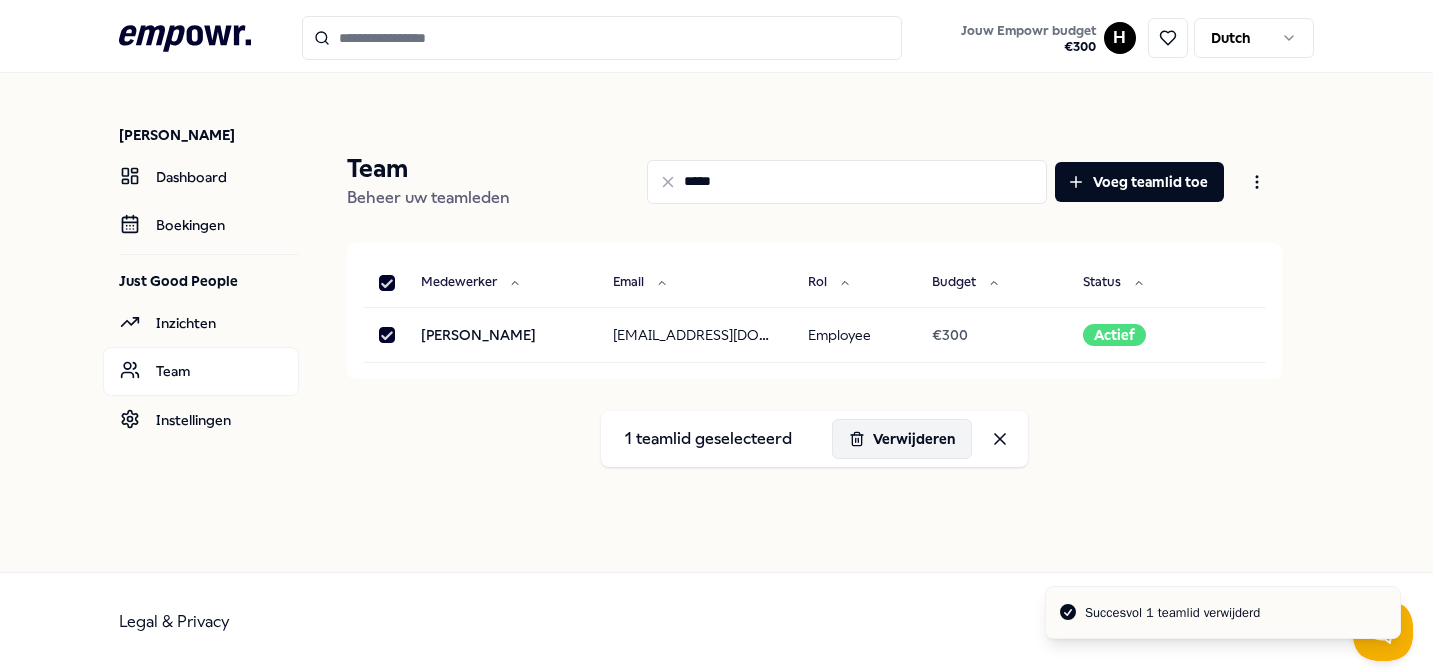 click on "Verwijderen" at bounding box center (902, 439) 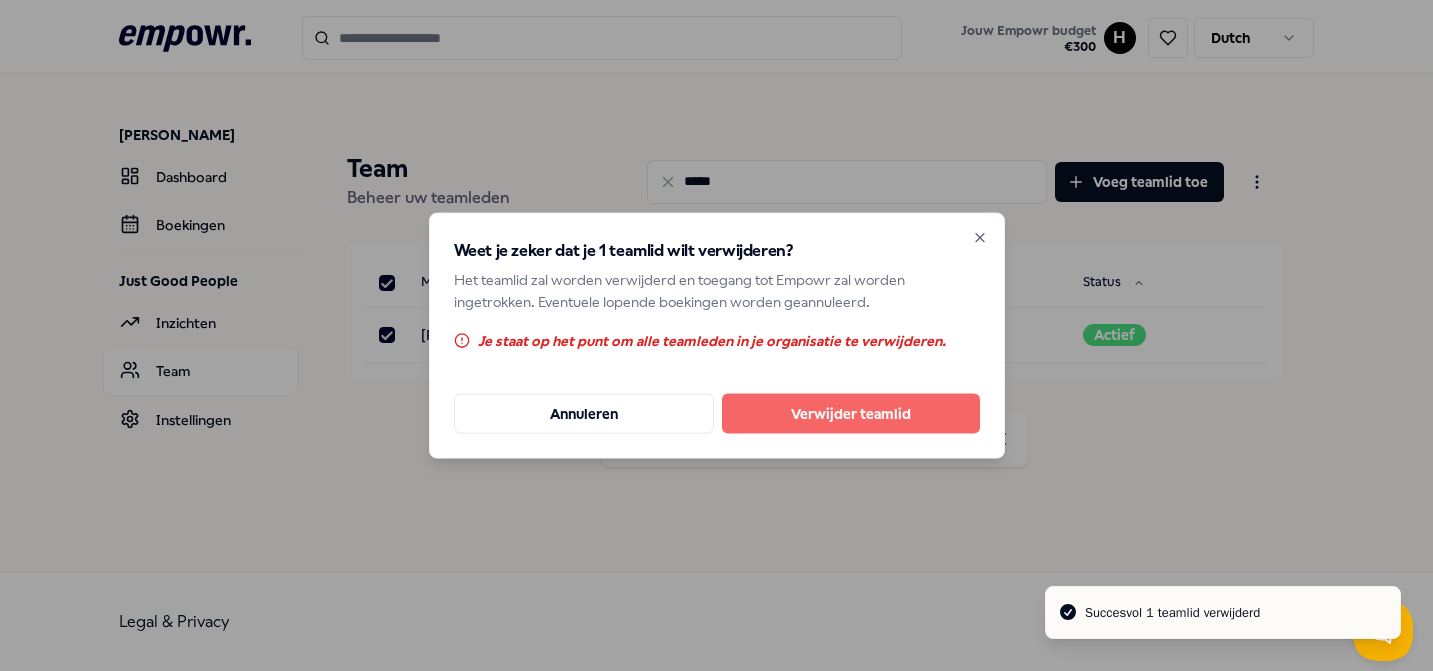 click on "Verwijder teamlid" at bounding box center (851, 414) 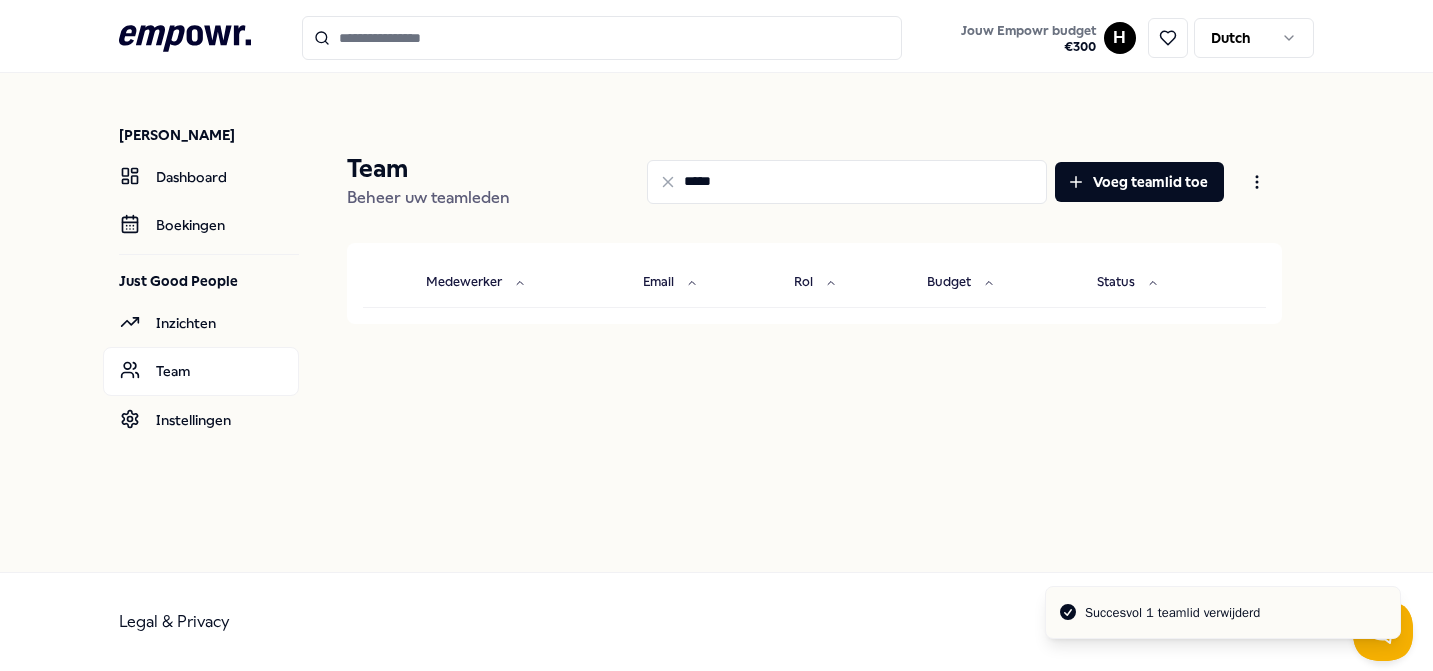 click on "*****" at bounding box center [847, 182] 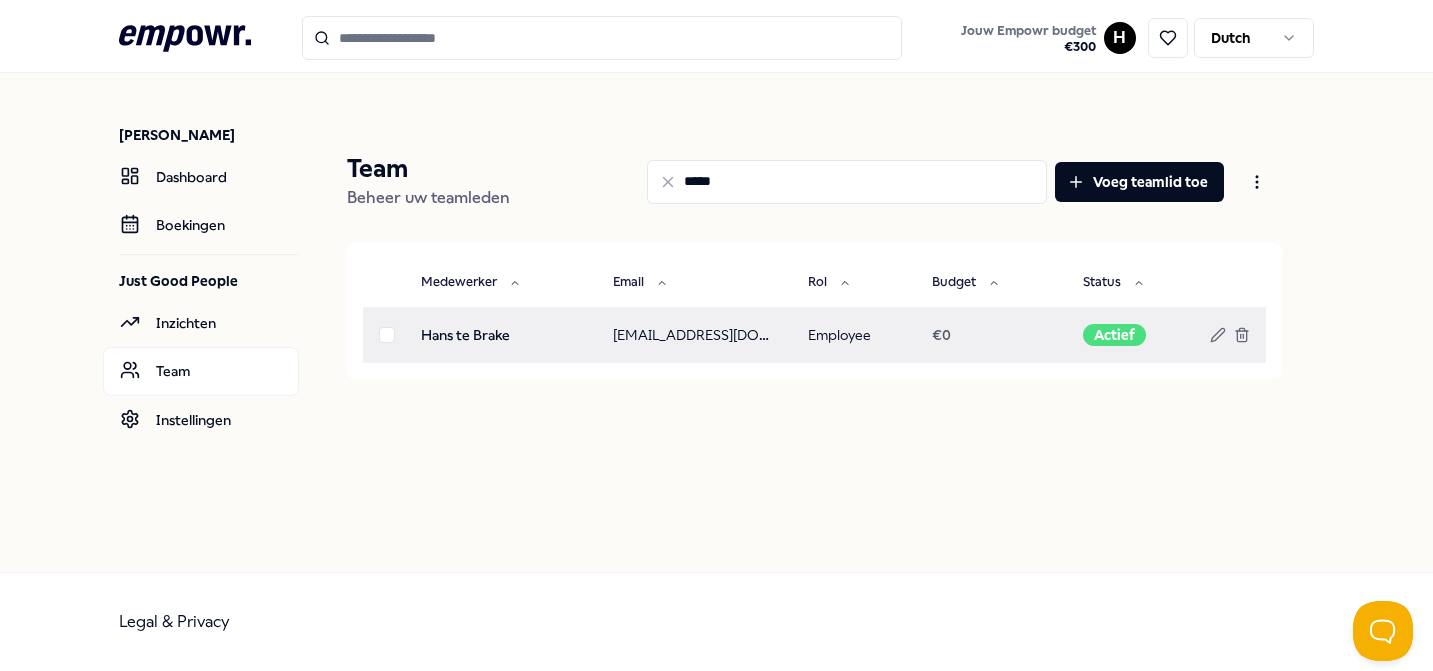 click at bounding box center [387, 335] 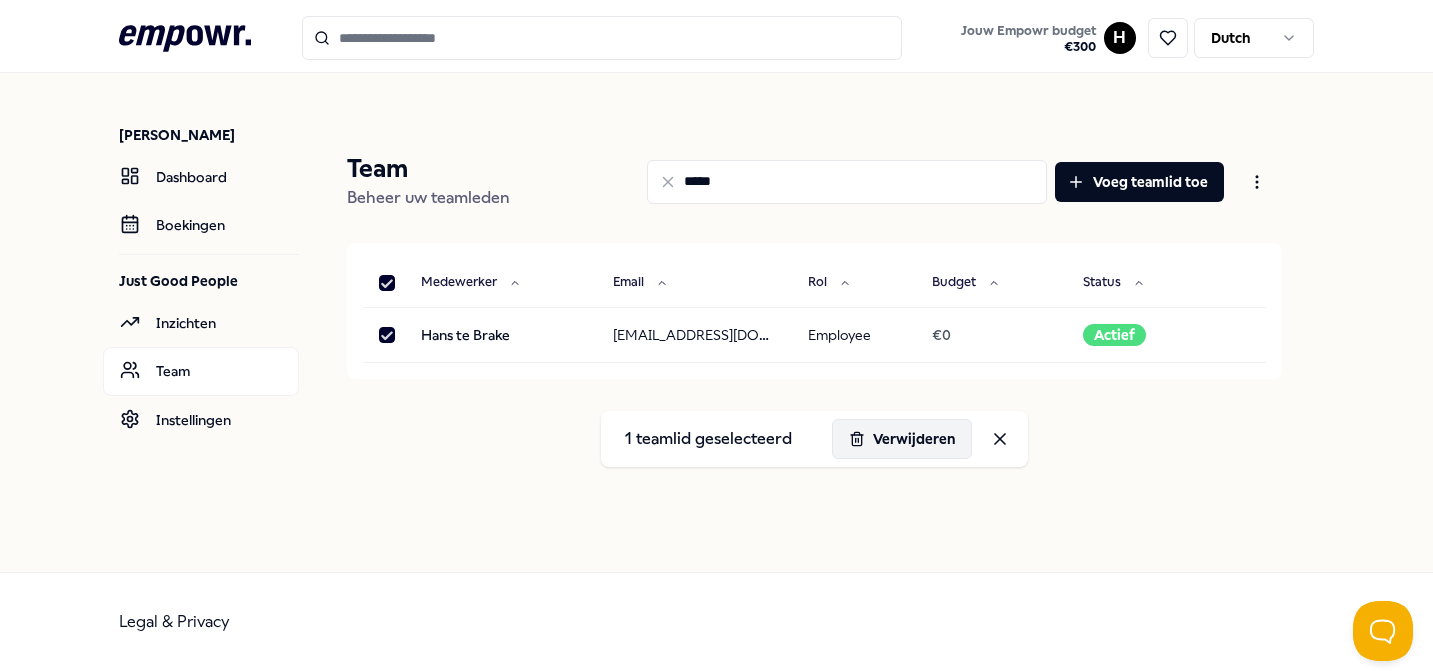 click on "Verwijderen" at bounding box center (902, 439) 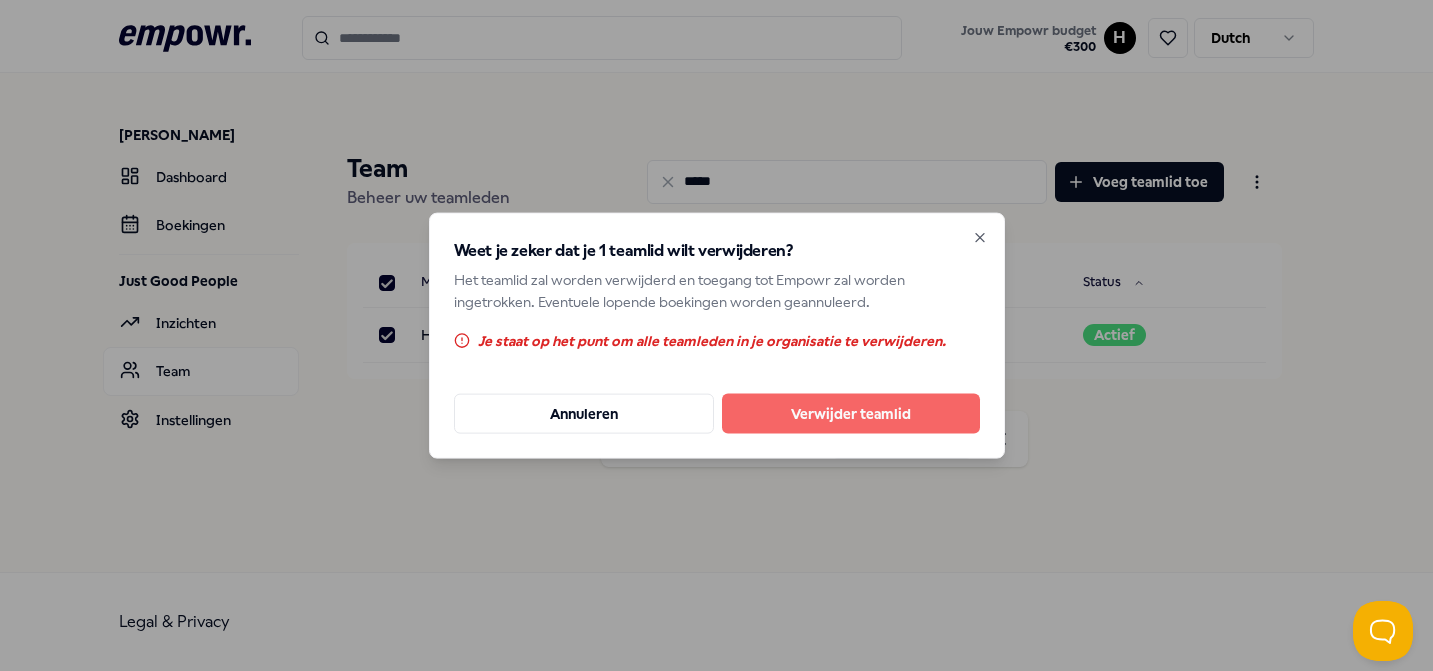 click on "Verwijder teamlid" at bounding box center [851, 414] 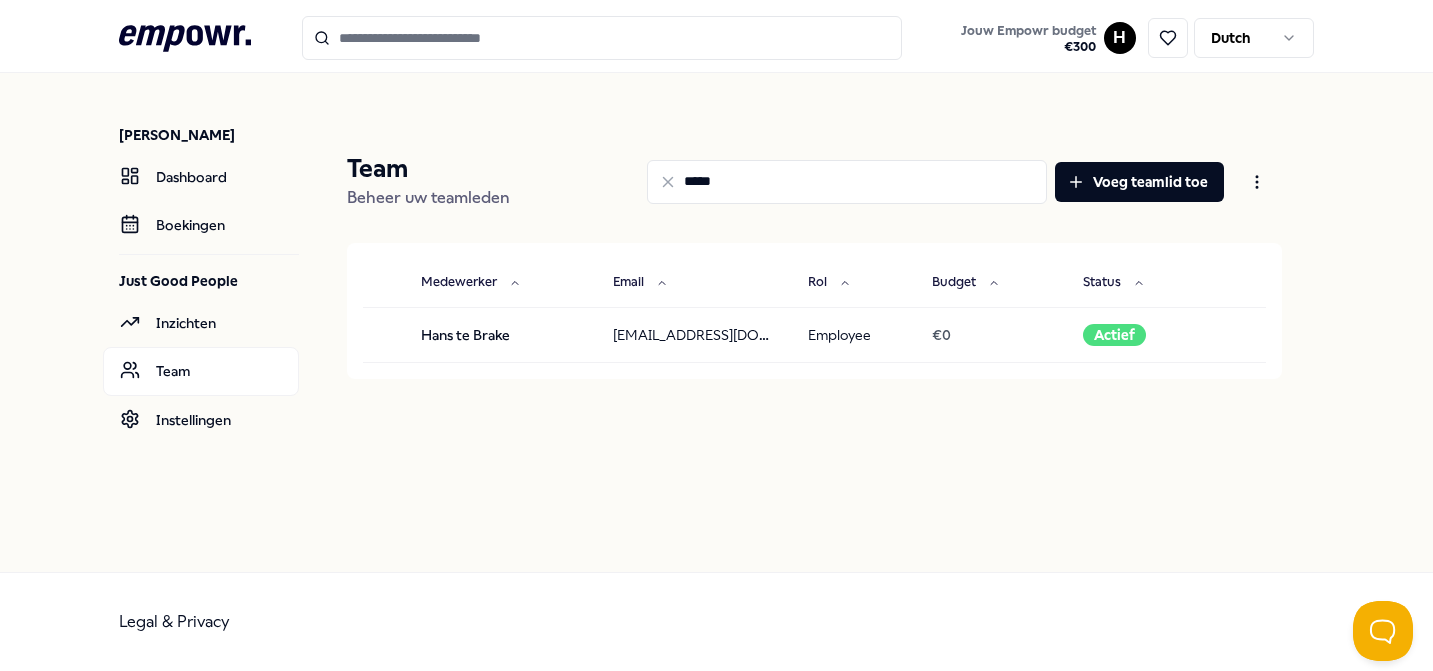click on "***** Voeg teamlid toe" at bounding box center [903, 182] 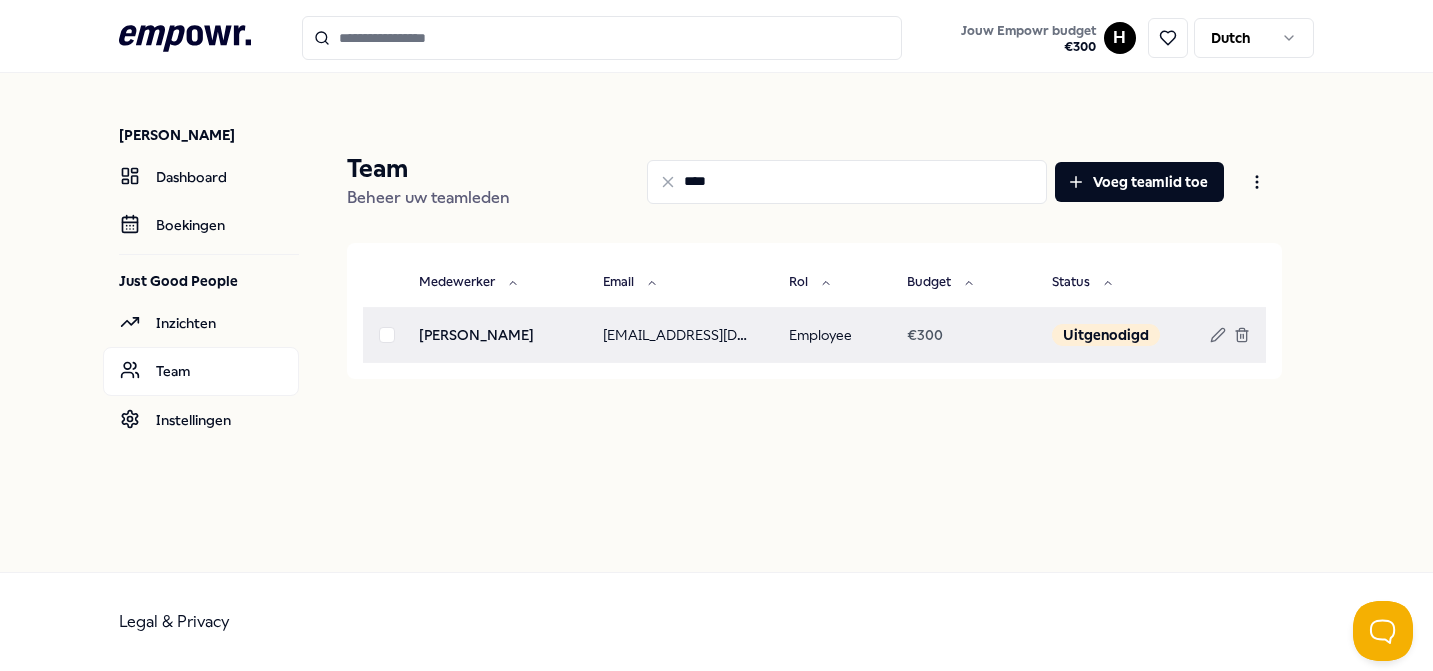 click at bounding box center (387, 335) 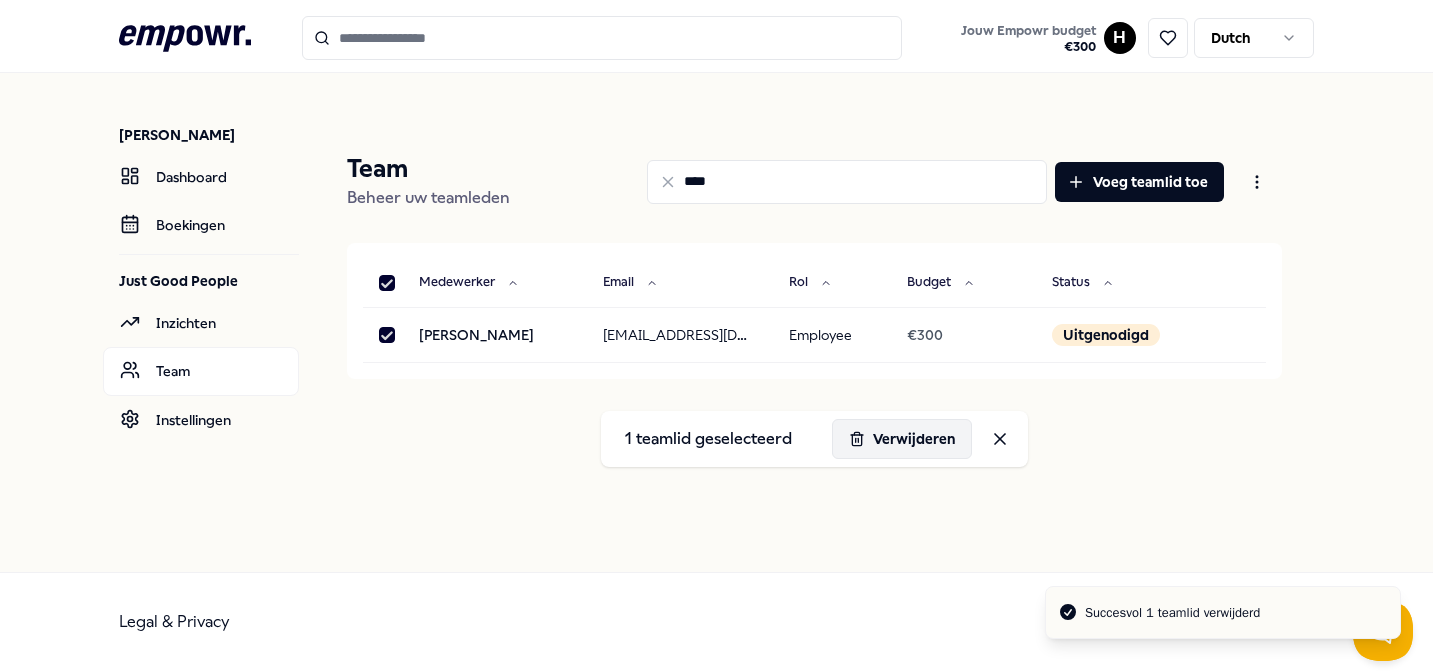 click on "Verwijderen" at bounding box center [902, 439] 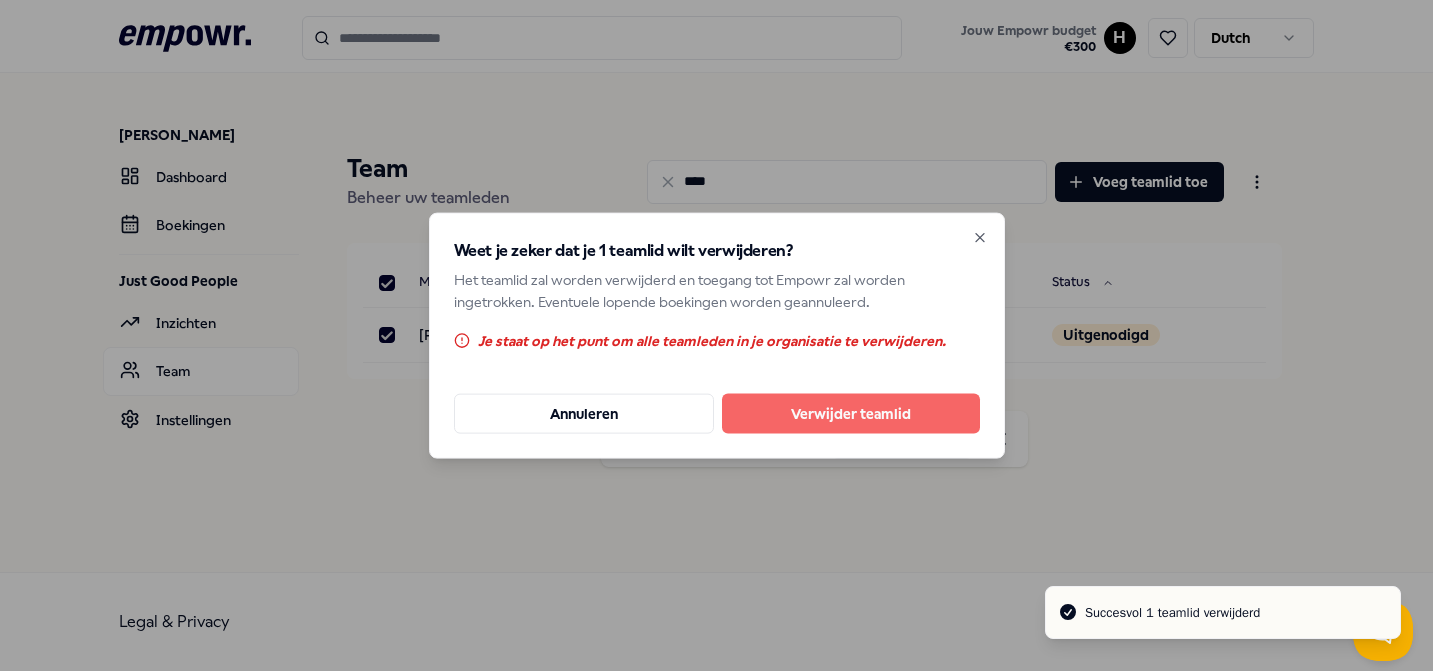 click on "Verwijder teamlid" at bounding box center [851, 414] 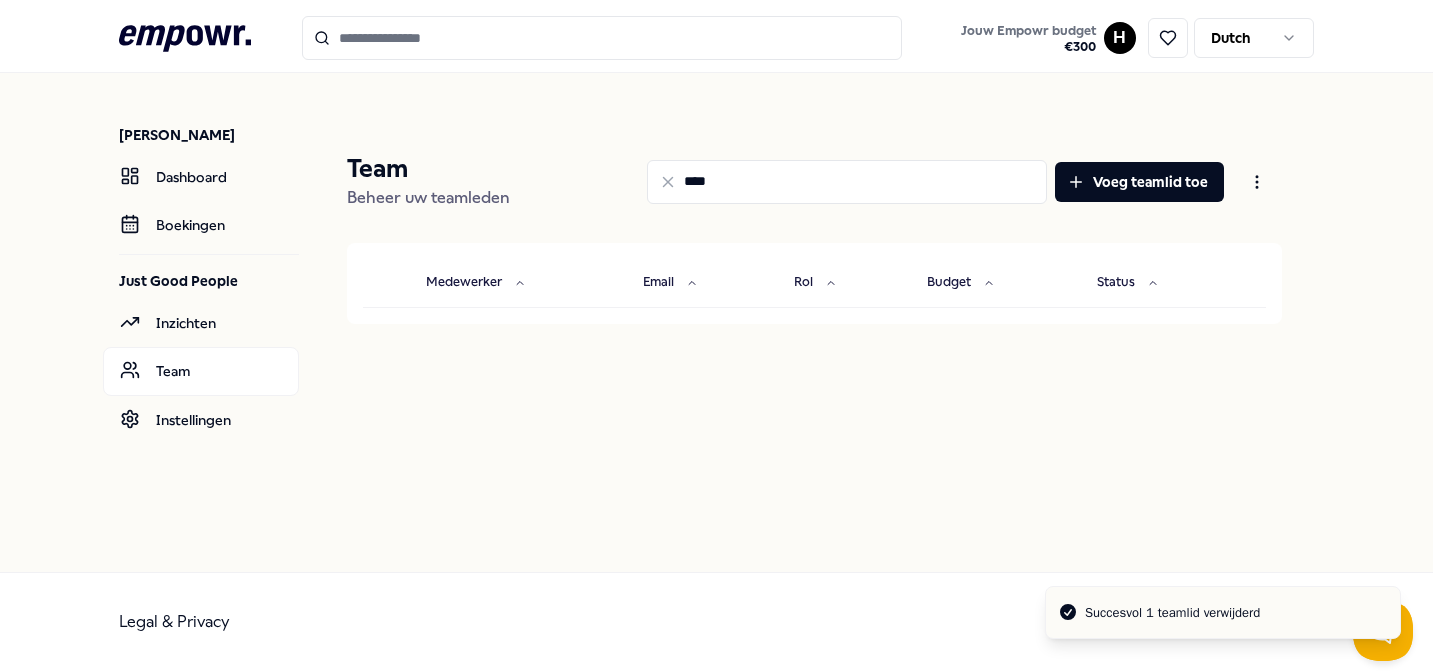click on "****" at bounding box center [847, 182] 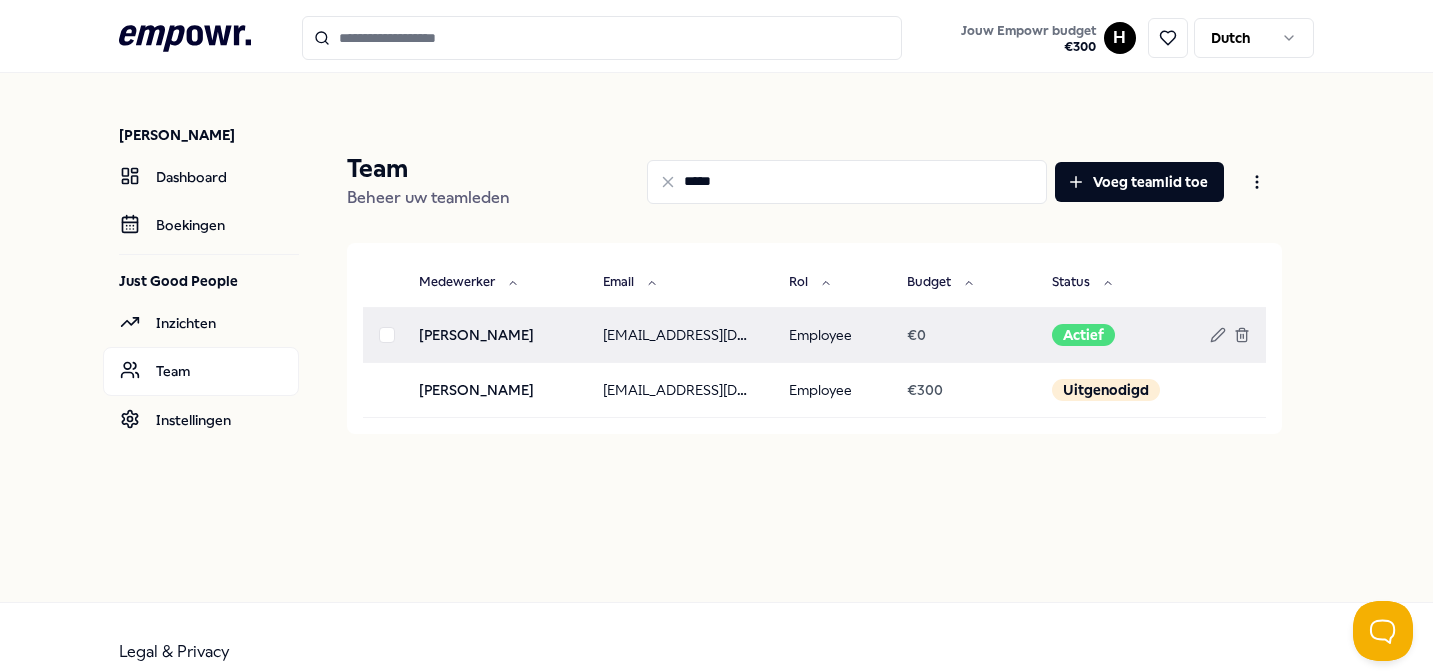 click at bounding box center [387, 335] 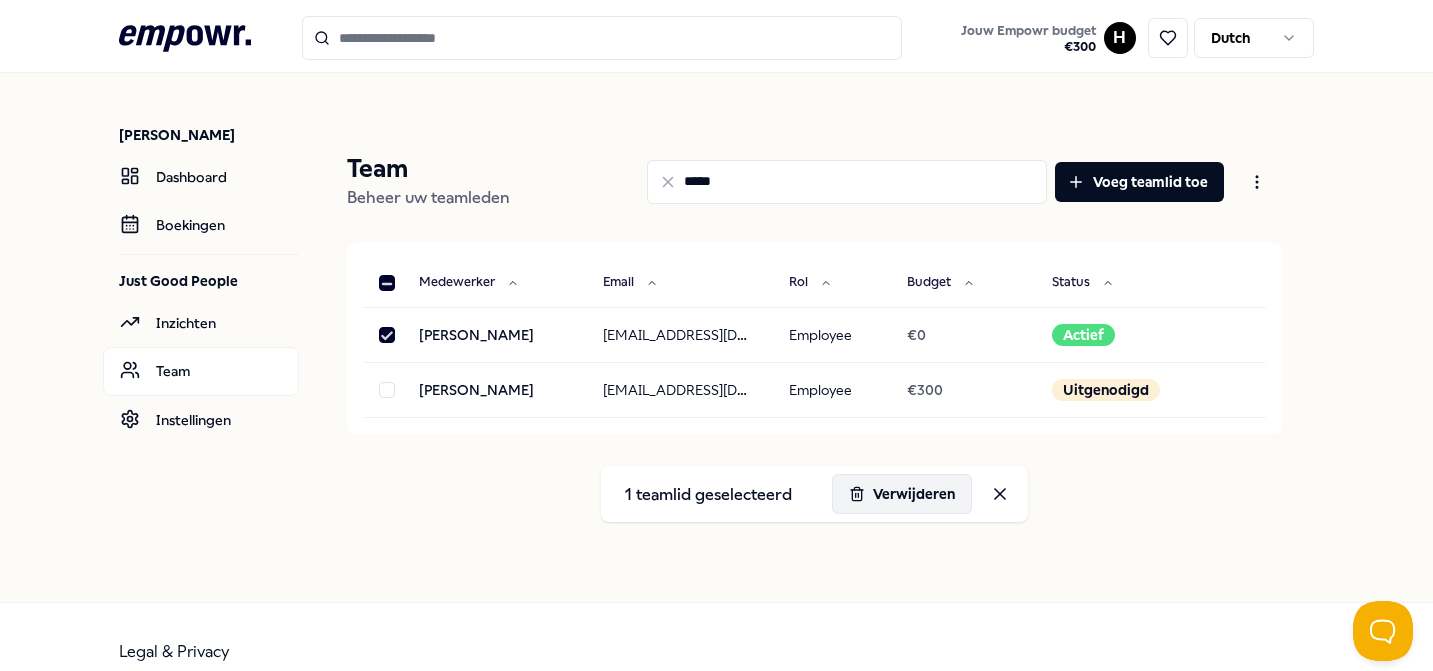 click 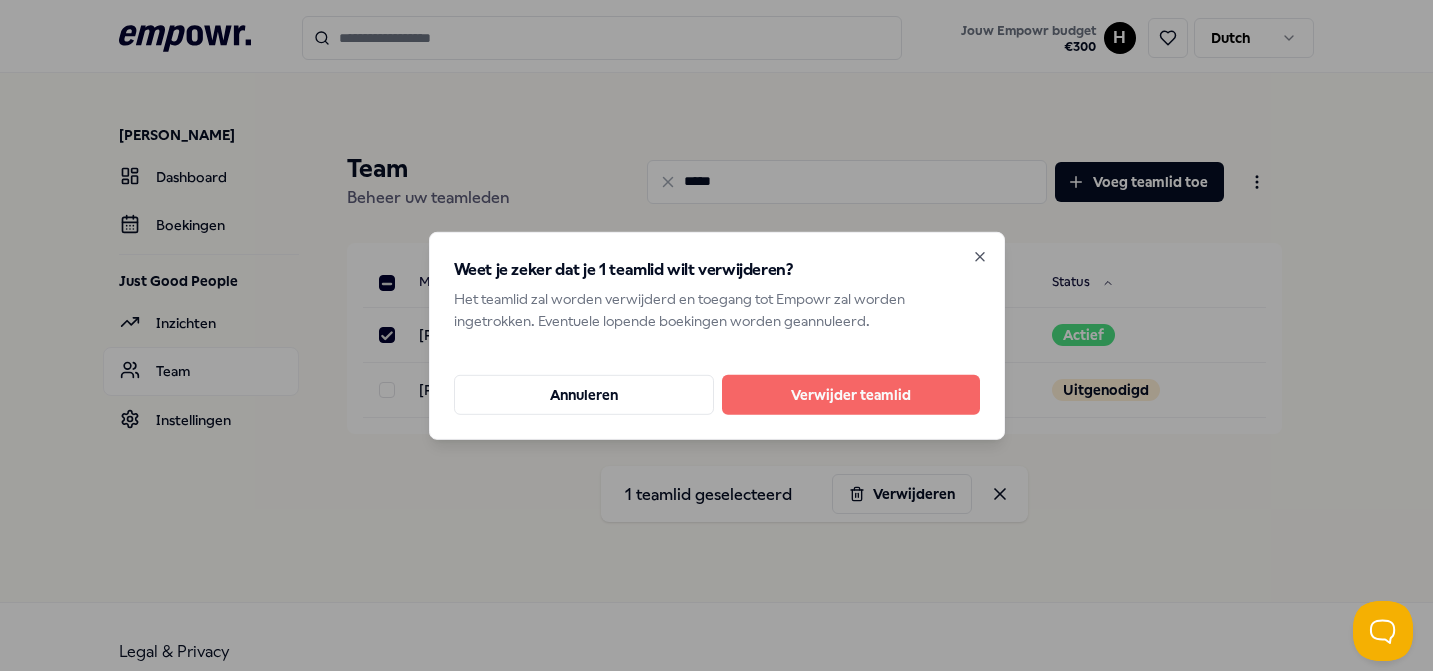 click on "Verwijder teamlid" at bounding box center [851, 395] 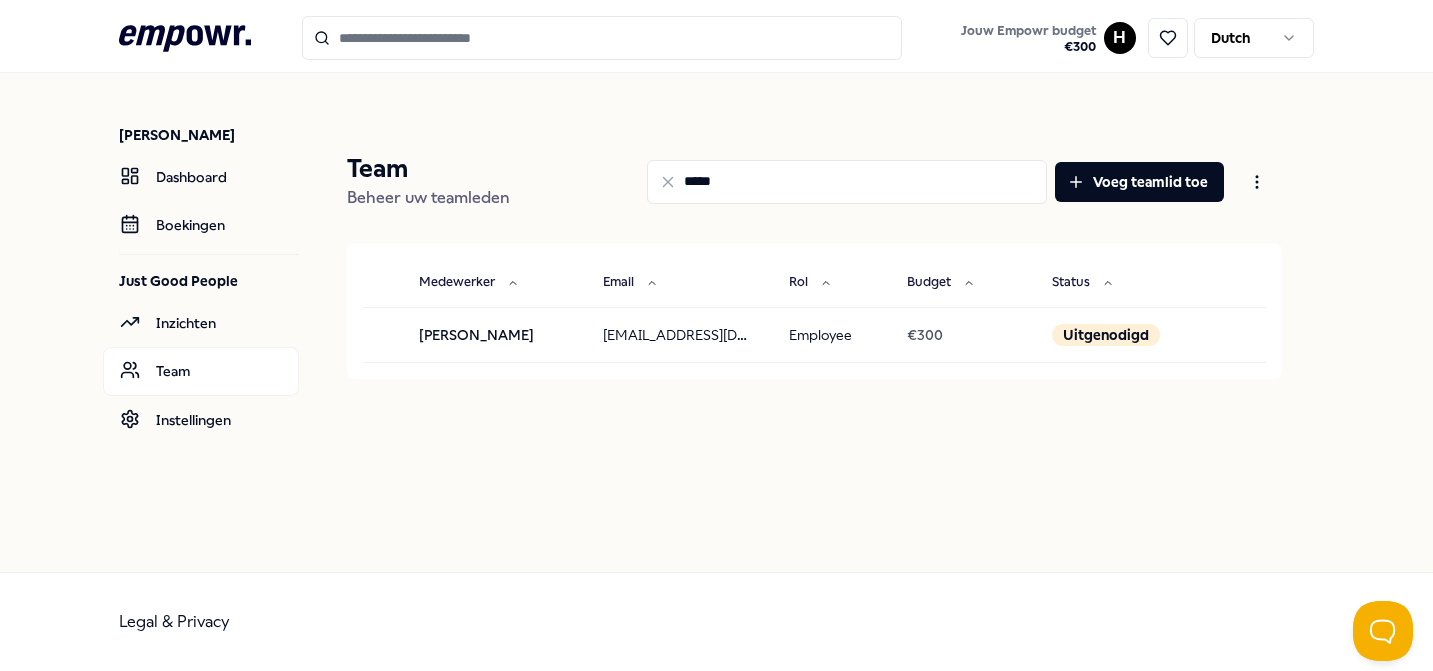 click on "*****" at bounding box center [847, 182] 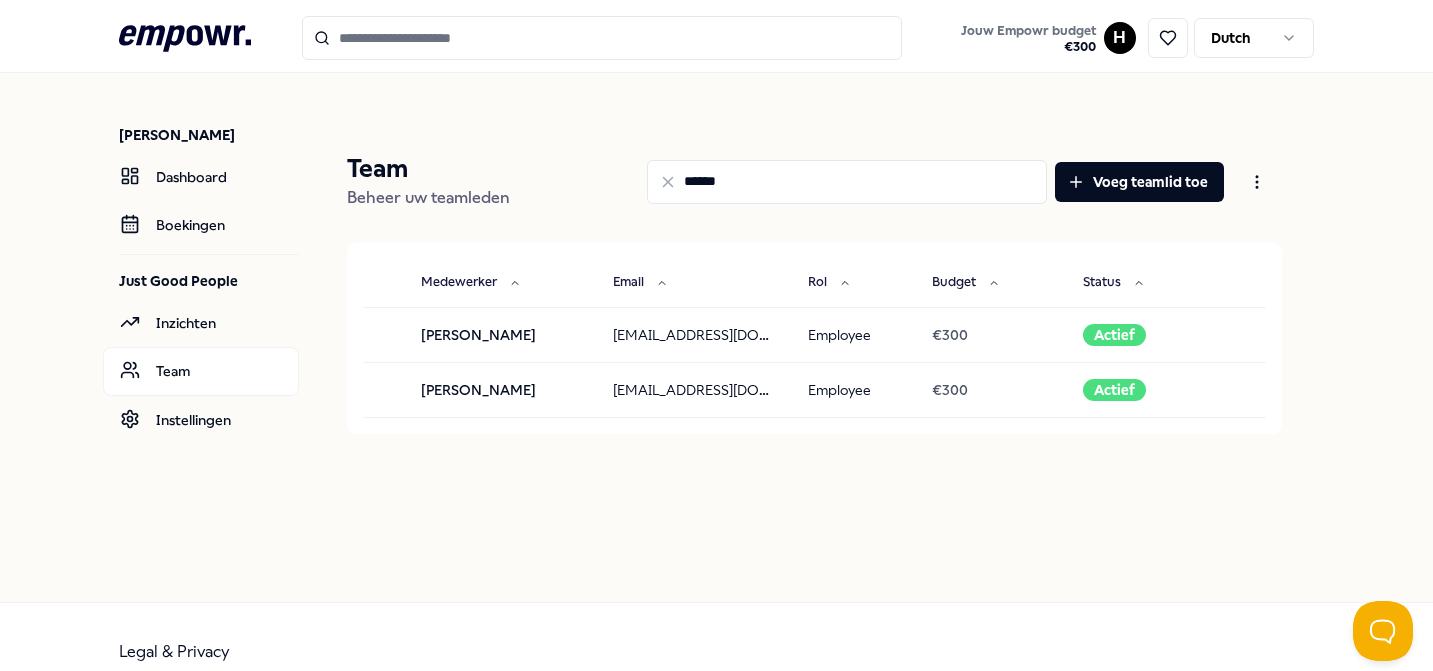 click on "******" at bounding box center (847, 182) 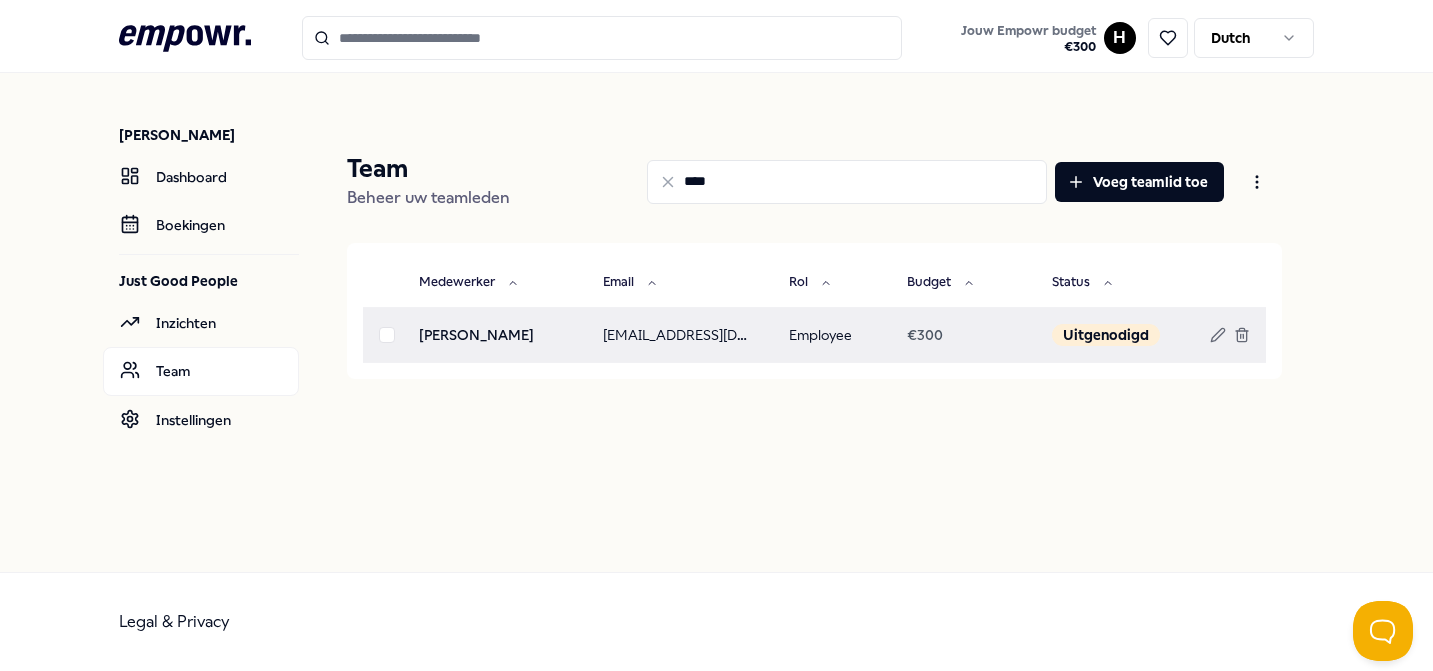 click at bounding box center (387, 335) 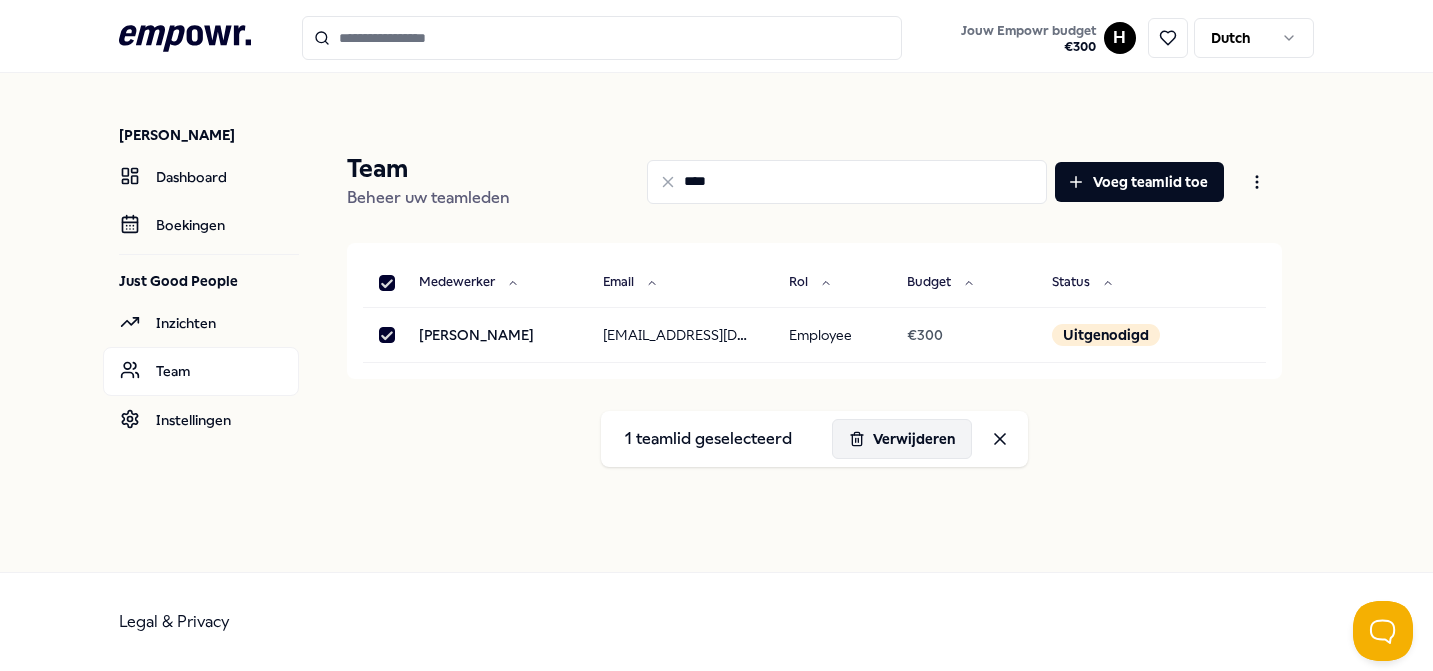 click on "Verwijderen" at bounding box center [902, 439] 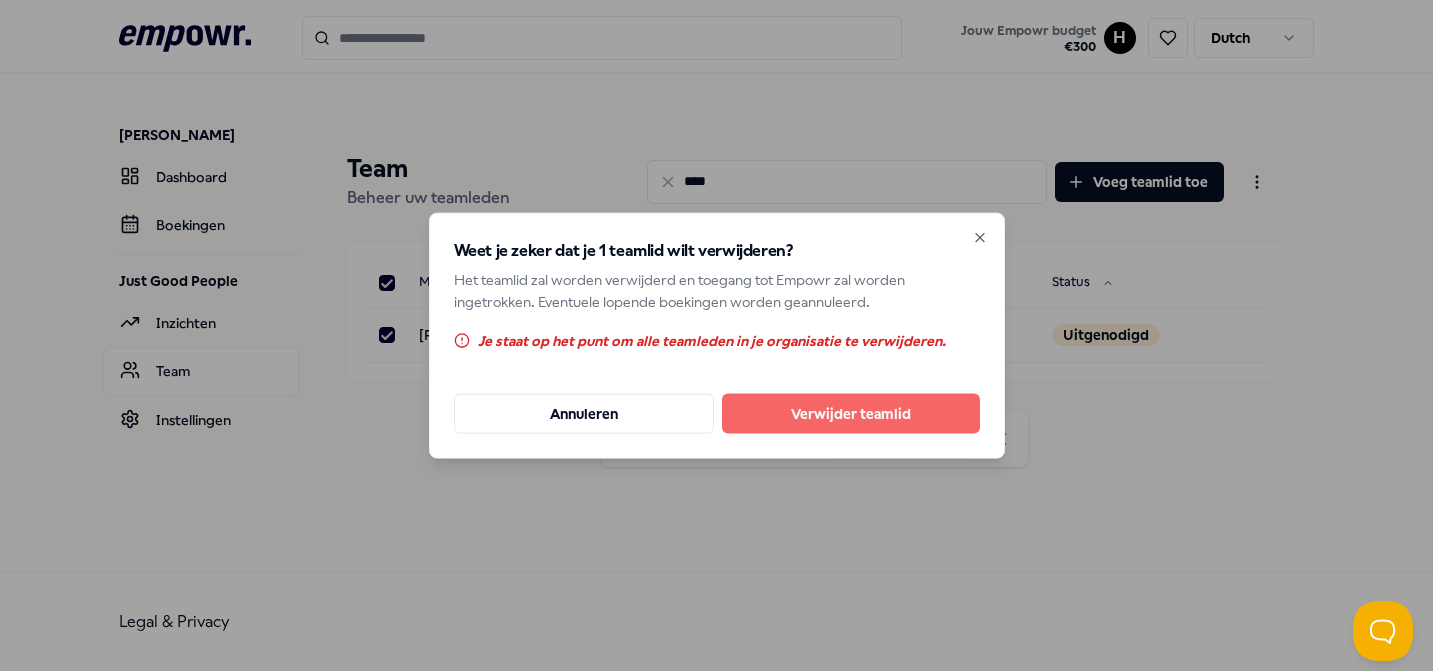 click on "Verwijder teamlid" at bounding box center [851, 414] 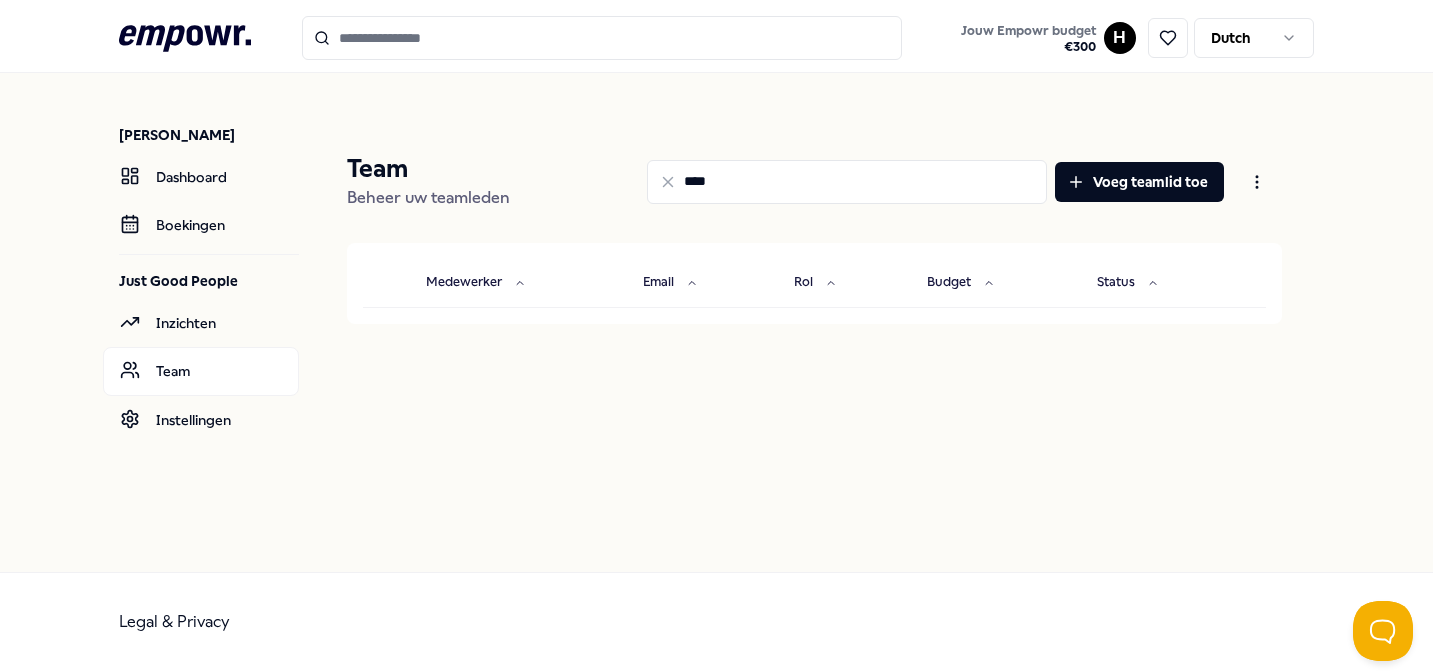 click on "****" at bounding box center (847, 182) 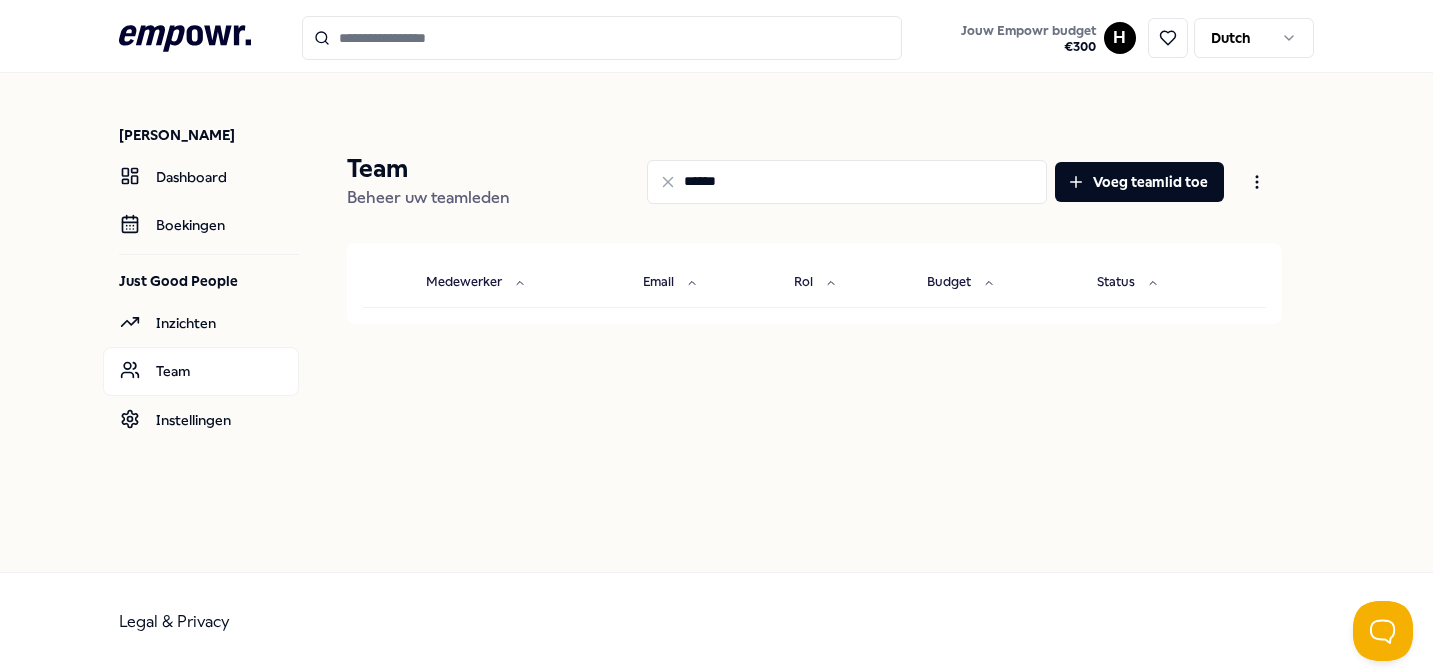 type on "******" 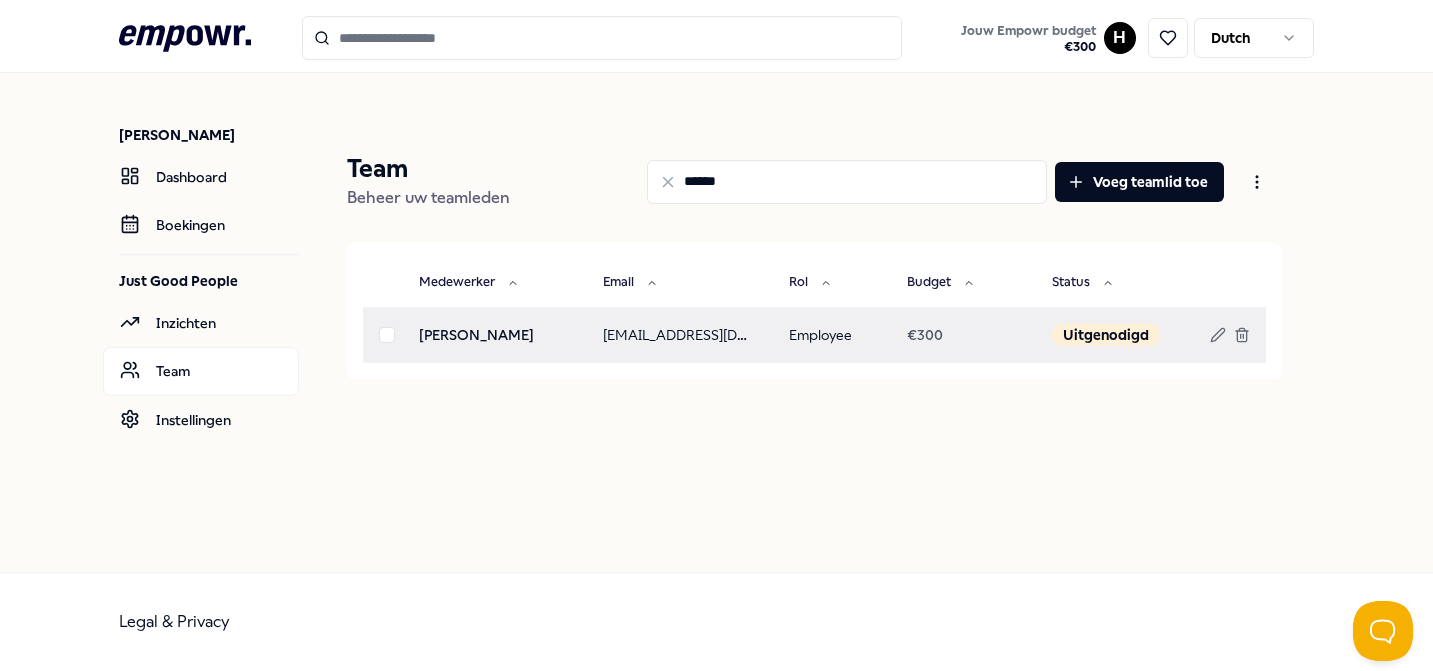 click at bounding box center [387, 335] 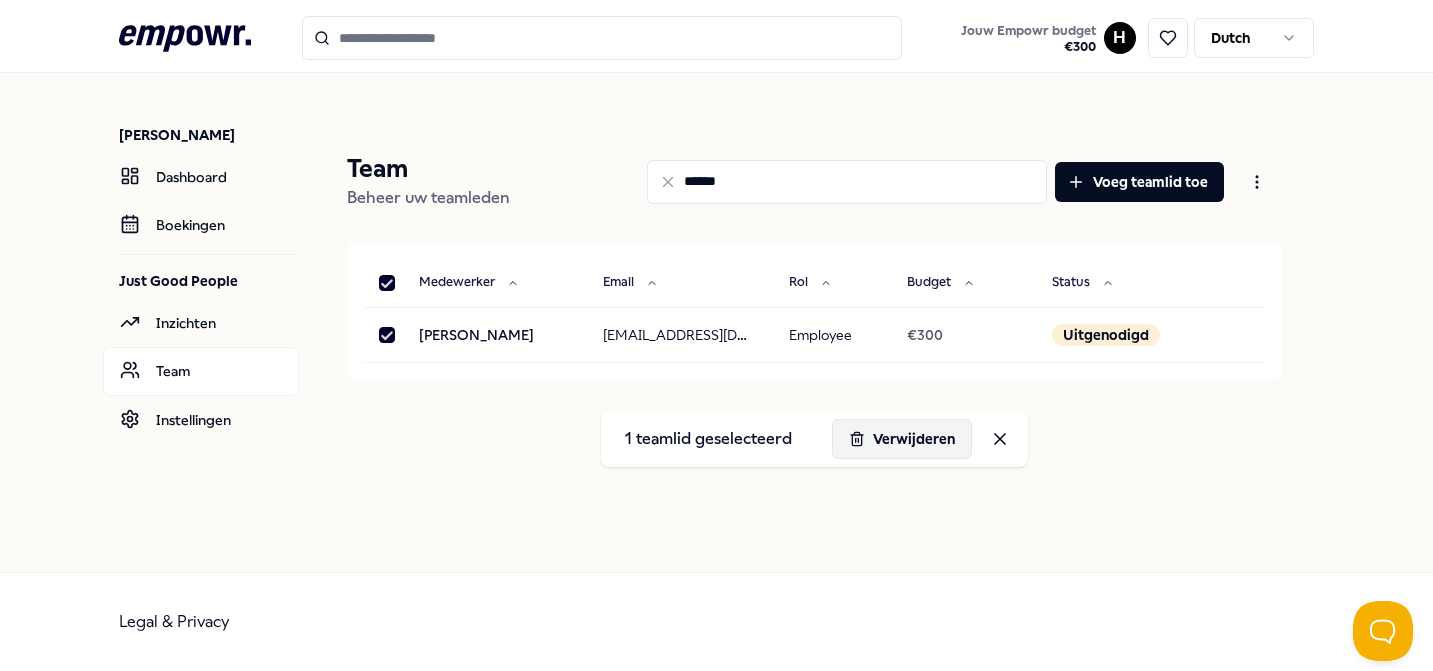 click on "Verwijderen" at bounding box center [902, 439] 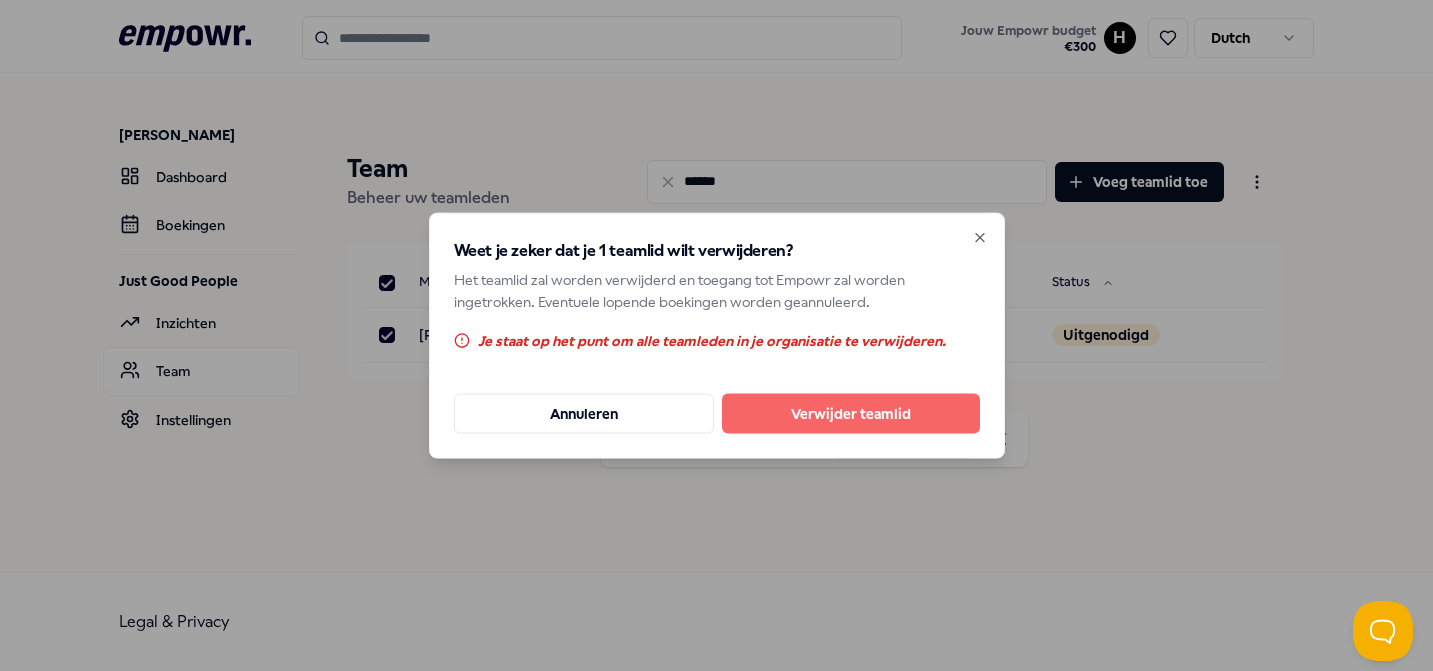 click on "Verwijder teamlid" at bounding box center [851, 414] 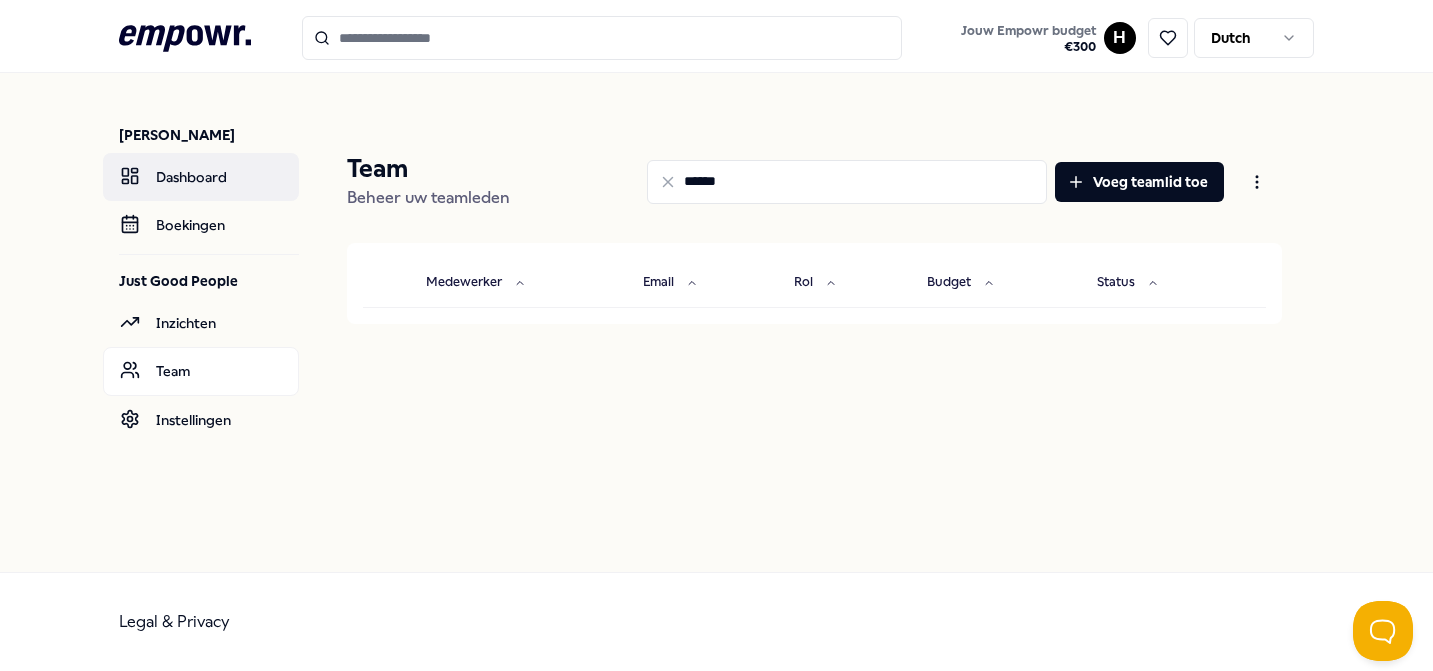click on "Dashboard" at bounding box center [201, 177] 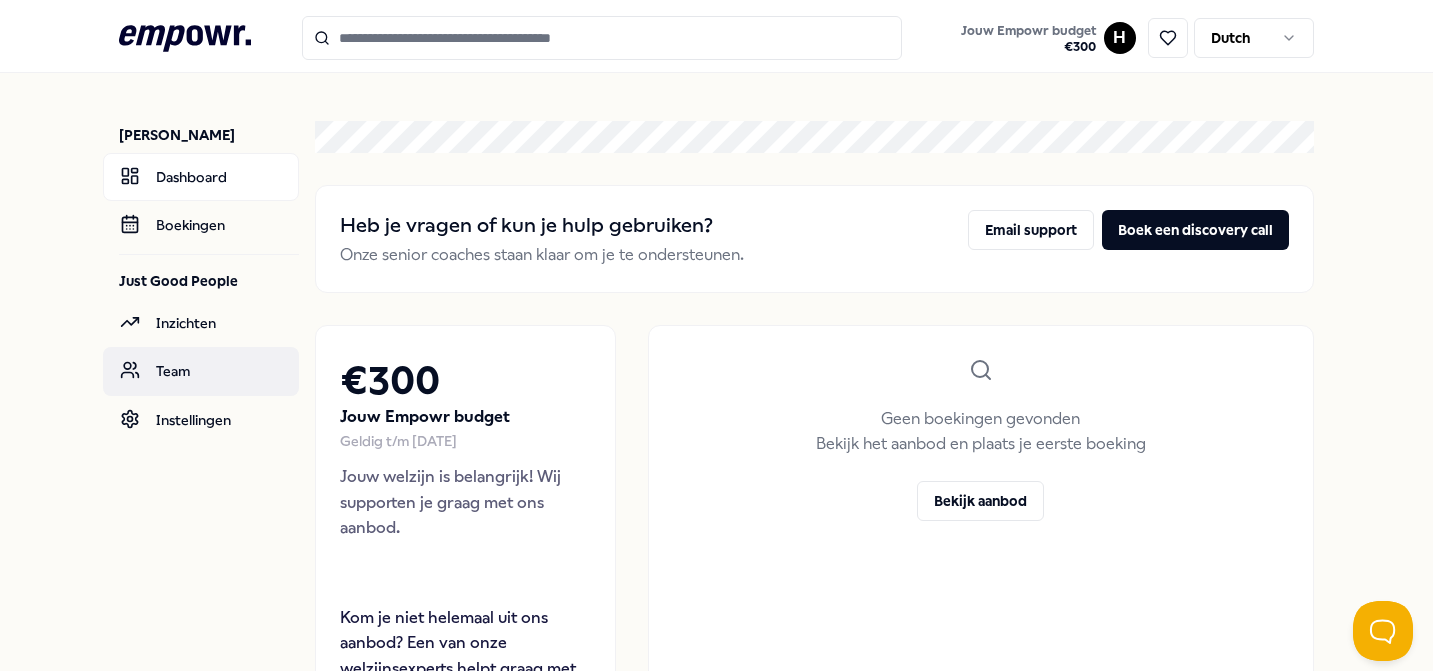 scroll, scrollTop: 0, scrollLeft: 0, axis: both 